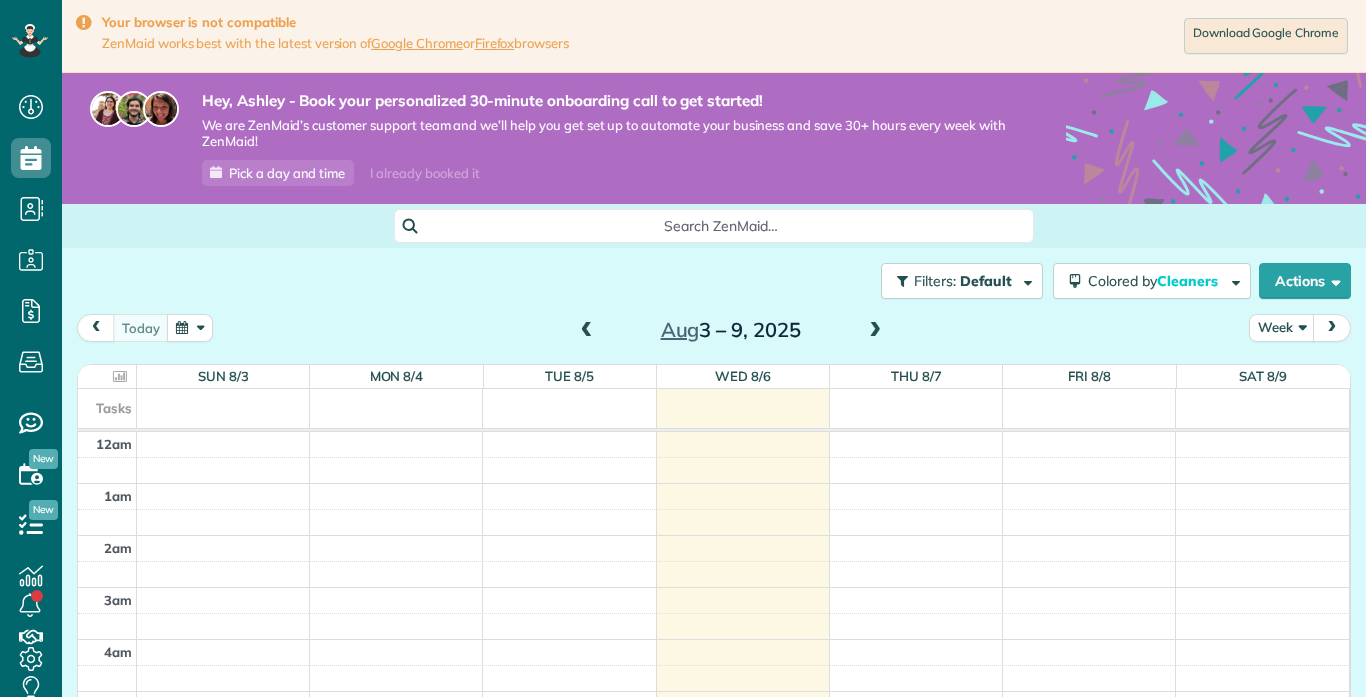 click at bounding box center (742, 1355) 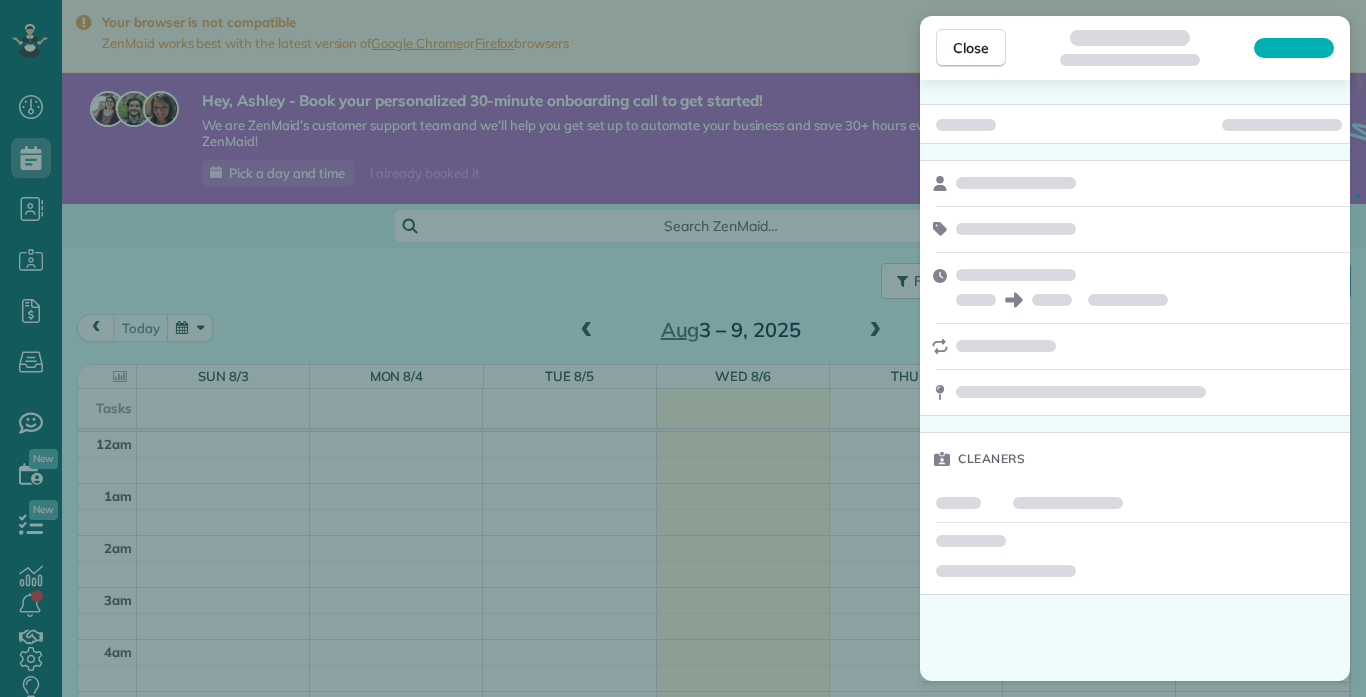 scroll, scrollTop: 697, scrollLeft: 62, axis: both 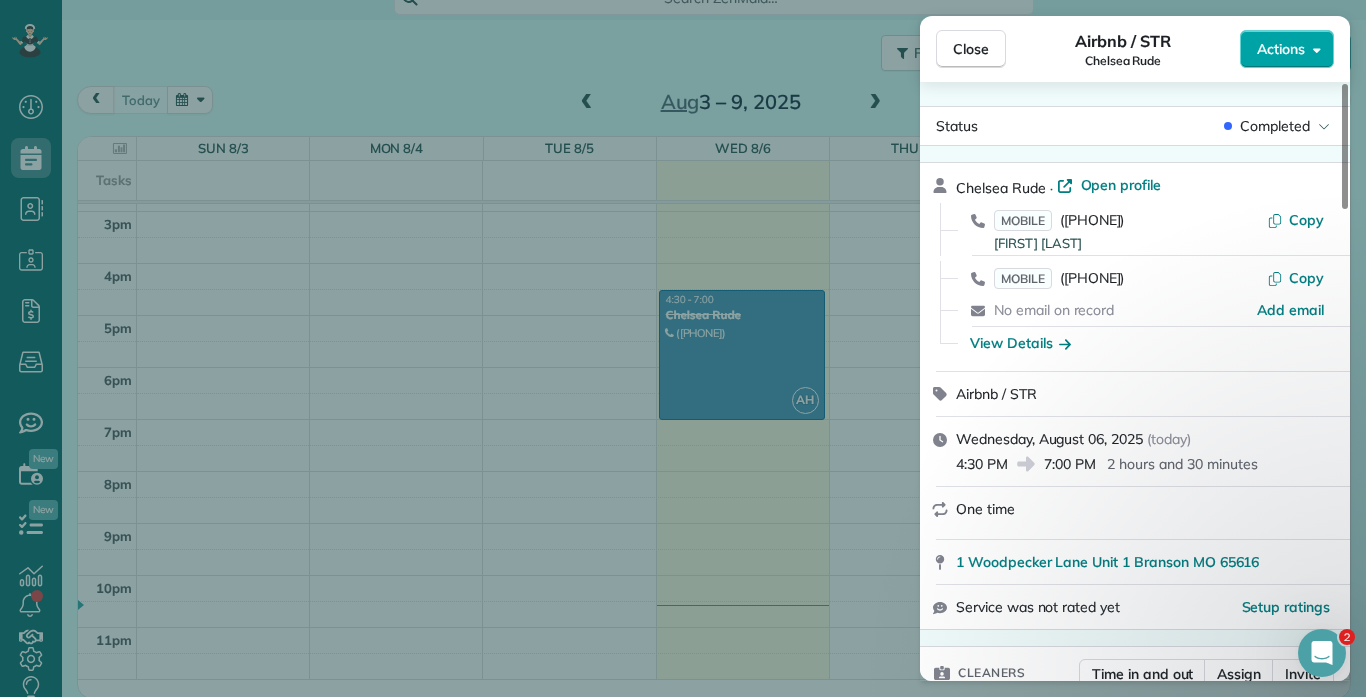 click on "Actions" at bounding box center [1281, 49] 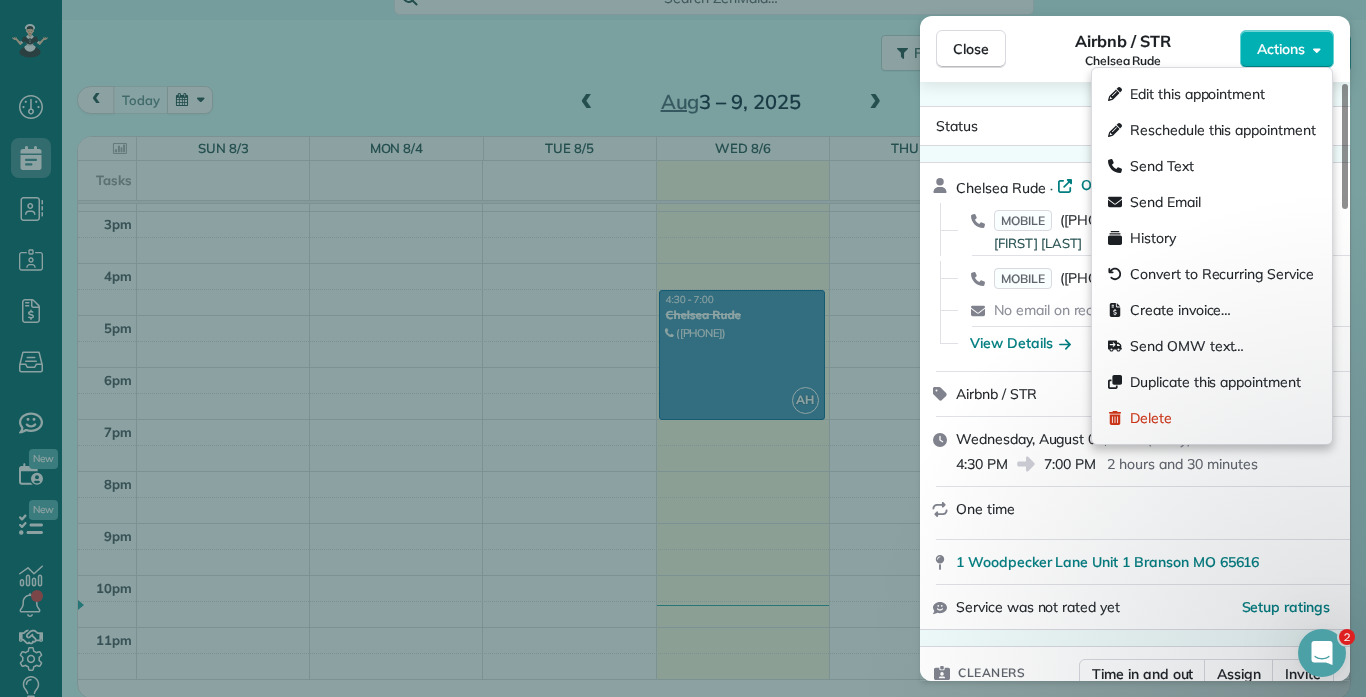 click on "Close Airbnb / STR [LAST] Actions Status Completed [LAST] · Open profile MOBILE ([PHONE]) [FIRST] Copy MOBILE ([PHONE]) Copy No email on record Add email View Details Airbnb / STR Wednesday, August 06, 2025 ( today ) 4:30 PM 7:00 PM 2 hours and 30 minutes One time [NUMBER] [STREET] Unit 1 [CITY] [STATE] 65616 Service was not rated yet Setup ratings Cleaners Time in and out Assign Invite Cleaners [FIRST]   [LAST] 4:30 PM 7:00 PM Checklist Try Now Keep this appointment up to your standards. Stay on top of every detail, keep your cleaners organised, and your client happy. Assign a checklist Watch a 5 min demo Billing Billing actions Service Service Price (1x $75.00) $75.00 Add an item Overcharge $0.00 Discount $0.00 Coupon discount - Primary tax - Secondary tax - Total appointment price $75.00 Tips collected $0.00 Unpaid Mark as paid Total including tip $75.00 Get paid online in no-time! Send an invoice and reward your cleaners with tips Charge customer credit card Appointment custom fields - 1" at bounding box center (683, 348) 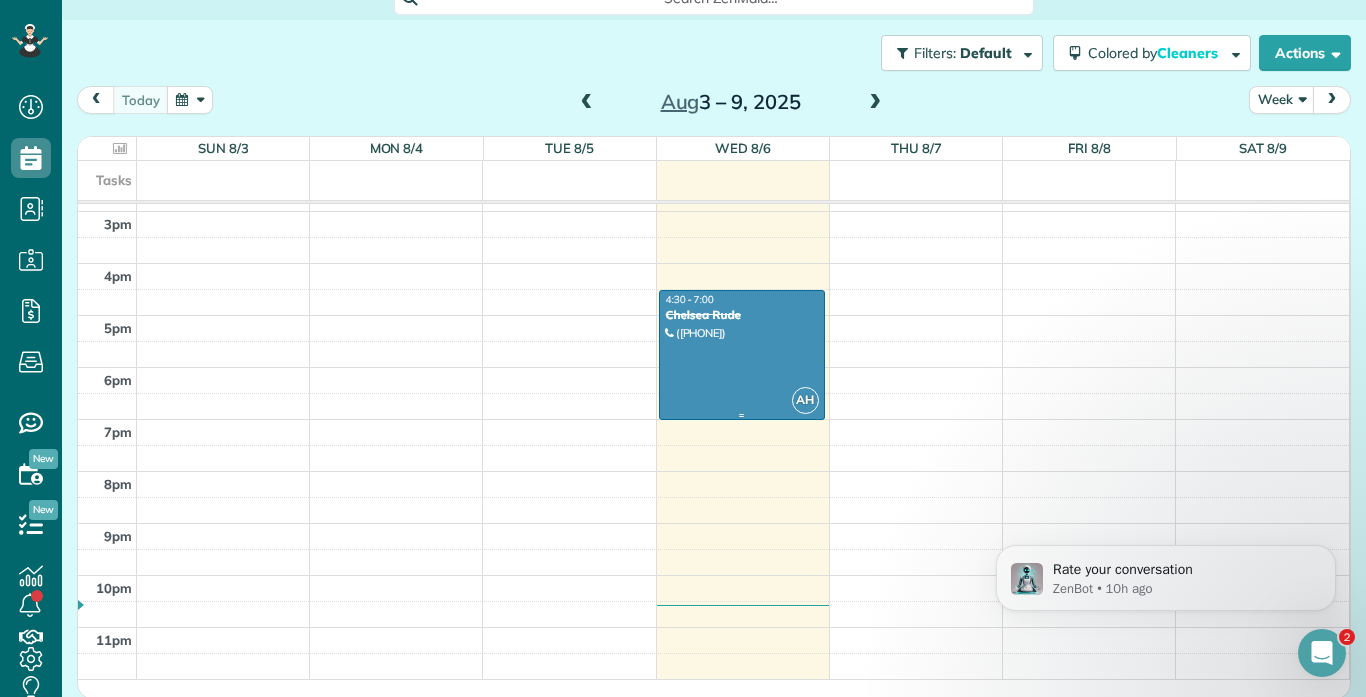 click at bounding box center [742, 355] 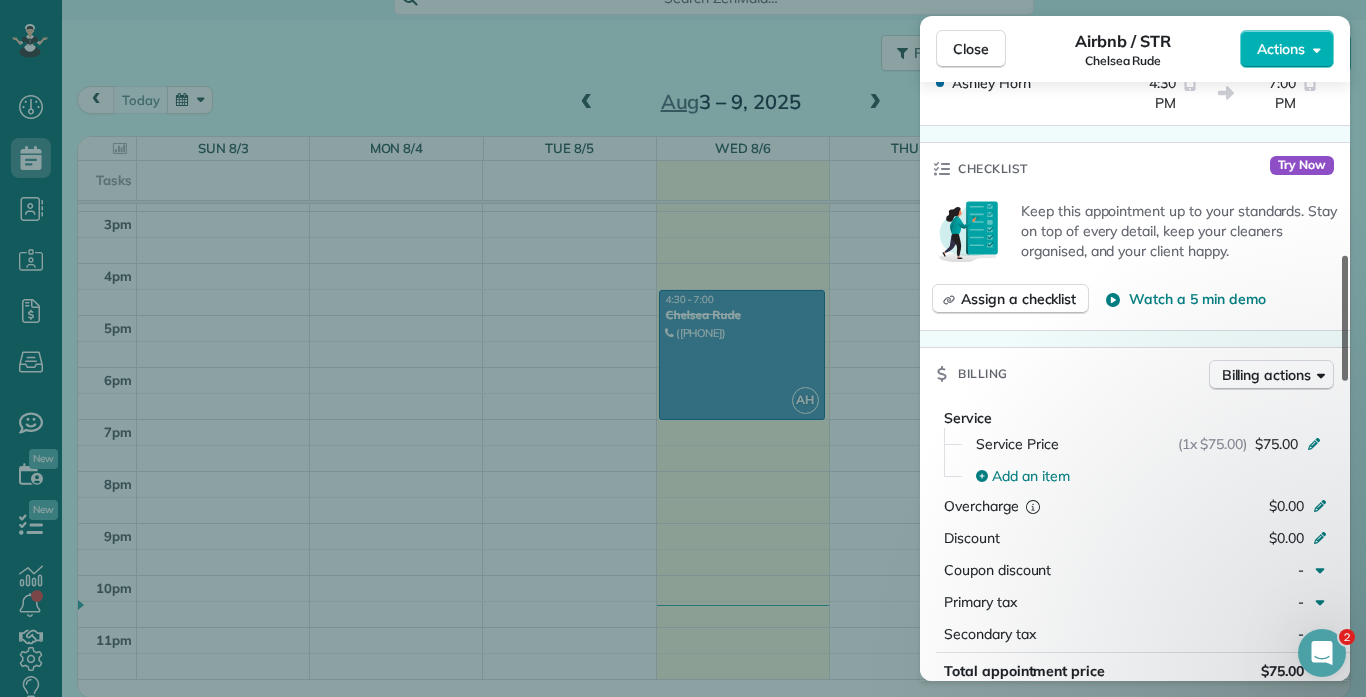 scroll, scrollTop: 679, scrollLeft: 0, axis: vertical 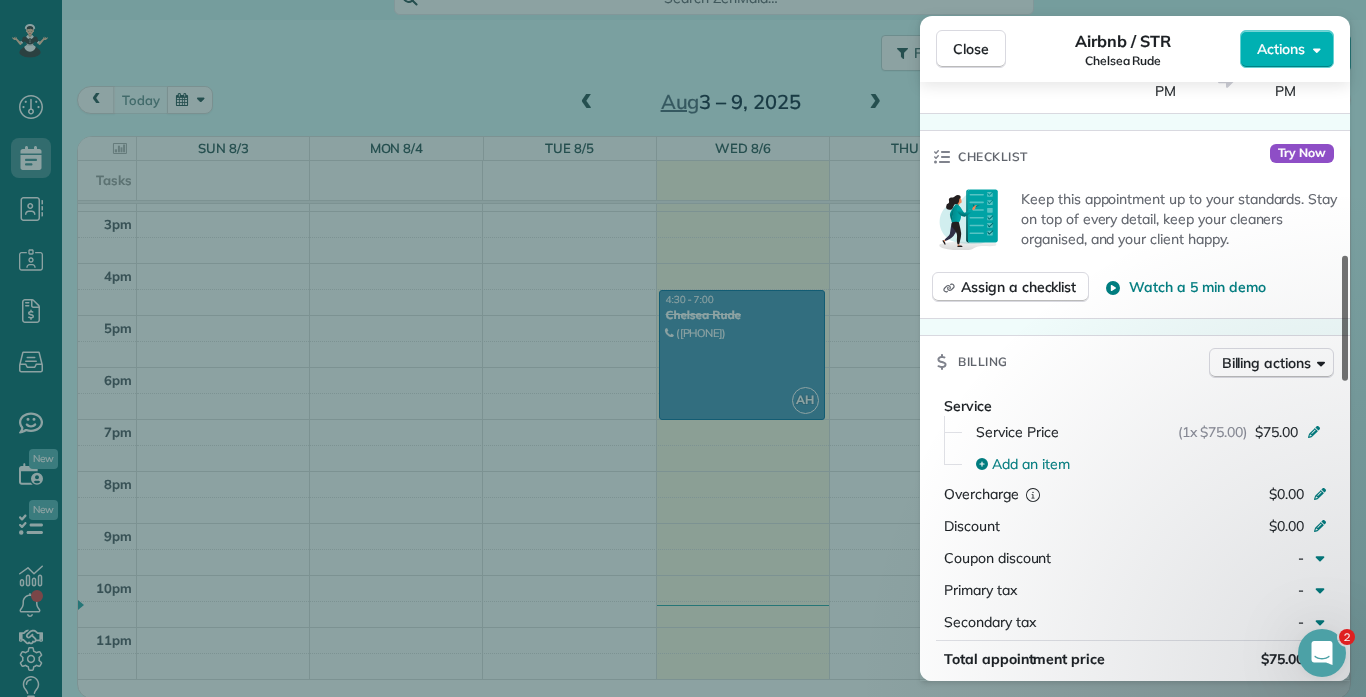 drag, startPoint x: 1345, startPoint y: 166, endPoint x: 1362, endPoint y: 307, distance: 142.02112 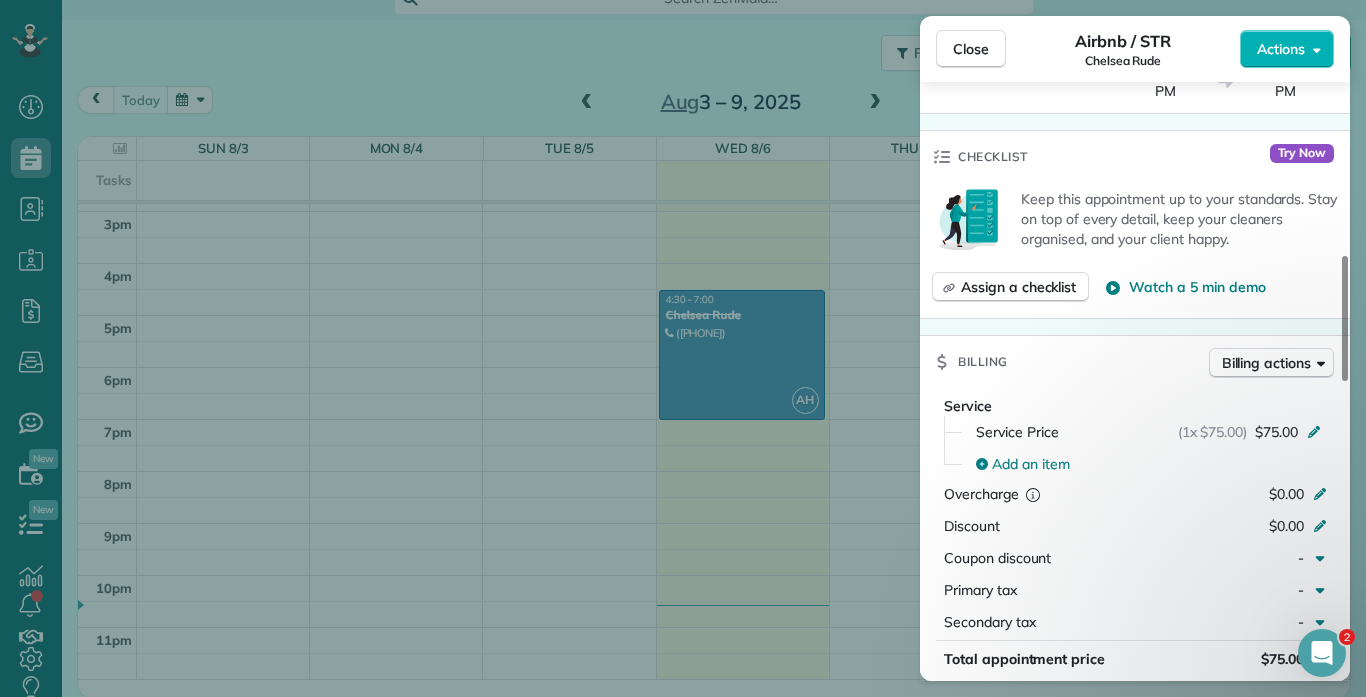 click on "Close Airbnb / STR [LAST] Actions Status Completed [LAST] · Open profile MOBILE ([PHONE]) [FIRST] Copy MOBILE ([PHONE]) Copy No email on record Add email View Details Airbnb / STR Wednesday, August 06, 2025 ( today ) 4:30 PM 7:00 PM 2 hours and 30 minutes One time [NUMBER] [STREET] Unit 1 [CITY] [STATE] 65616 Service was not rated yet Setup ratings Cleaners Time in and out Assign Invite Cleaners [FIRST]   [LAST] 4:30 PM 7:00 PM Checklist Try Now Keep this appointment up to your standards. Stay on top of every detail, keep your cleaners organised, and your client happy. Assign a checklist Watch a 5 min demo Billing Billing actions Service Service Price (1x $75.00) $75.00 Add an item Overcharge $0.00 Discount $0.00 Coupon discount - Primary tax - Secondary tax - Total appointment price $75.00 Tips collected $0.00 Unpaid Mark as paid Total including tip $75.00 Get paid online in no-time! Send an invoice and reward your cleaners with tips Charge customer credit card Appointment custom fields - 1" at bounding box center [683, 348] 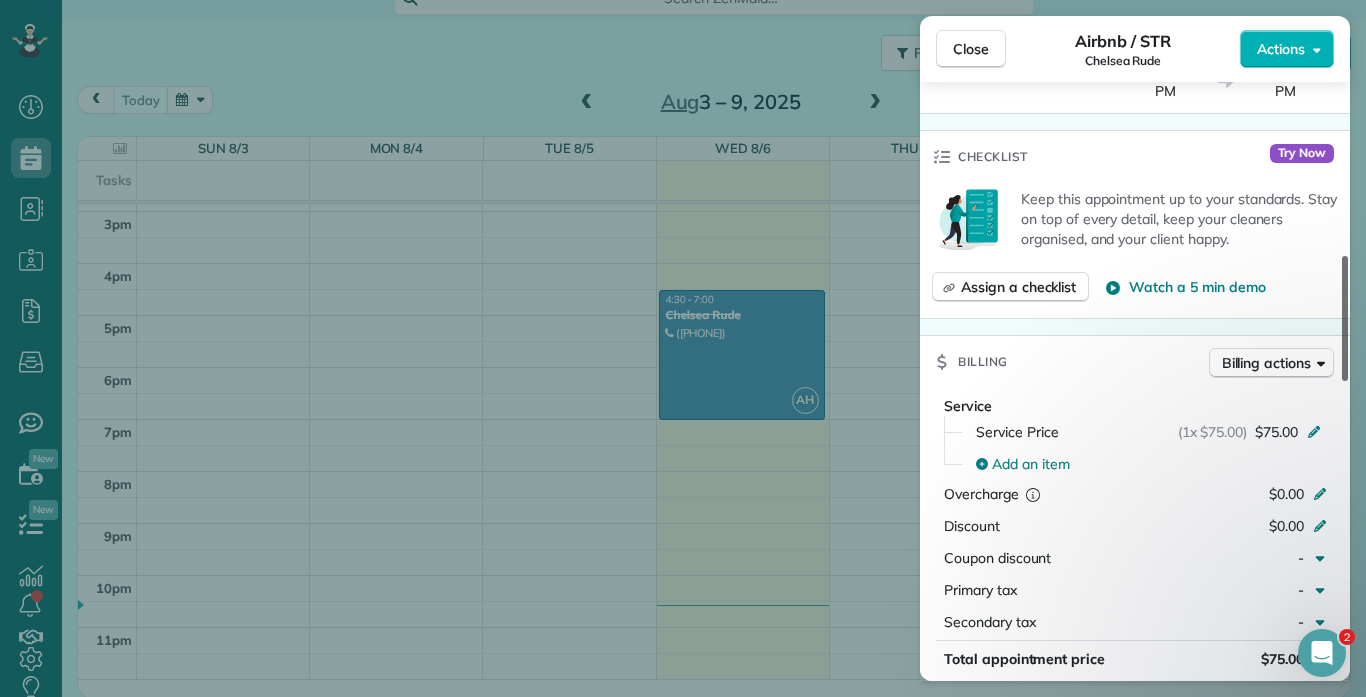 drag, startPoint x: 1350, startPoint y: 263, endPoint x: 1350, endPoint y: 179, distance: 84 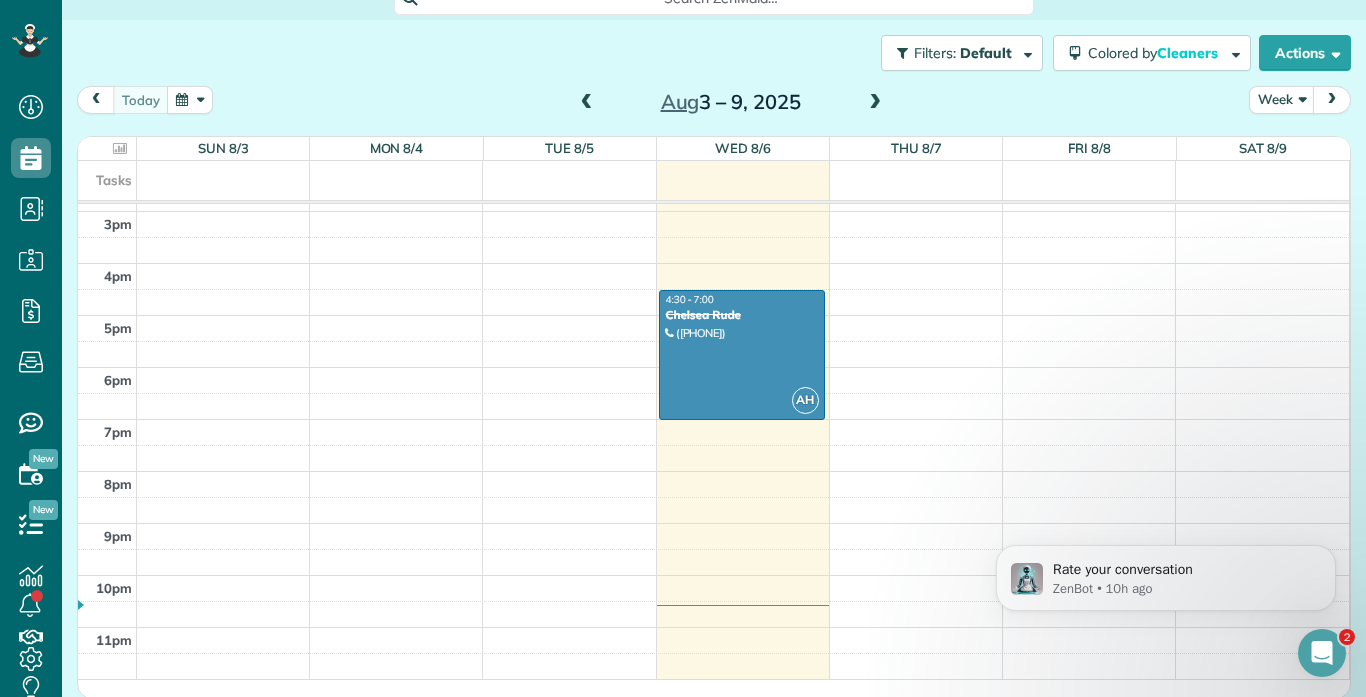 scroll, scrollTop: 0, scrollLeft: 0, axis: both 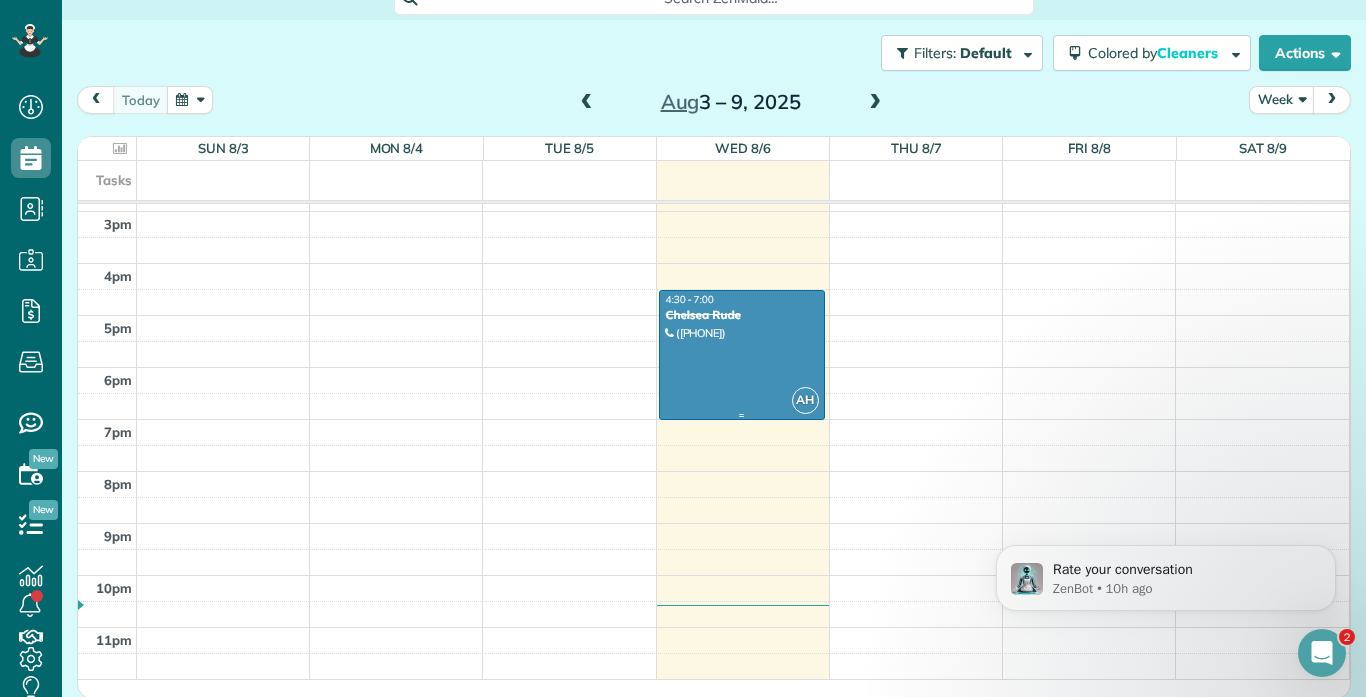 click at bounding box center [742, 355] 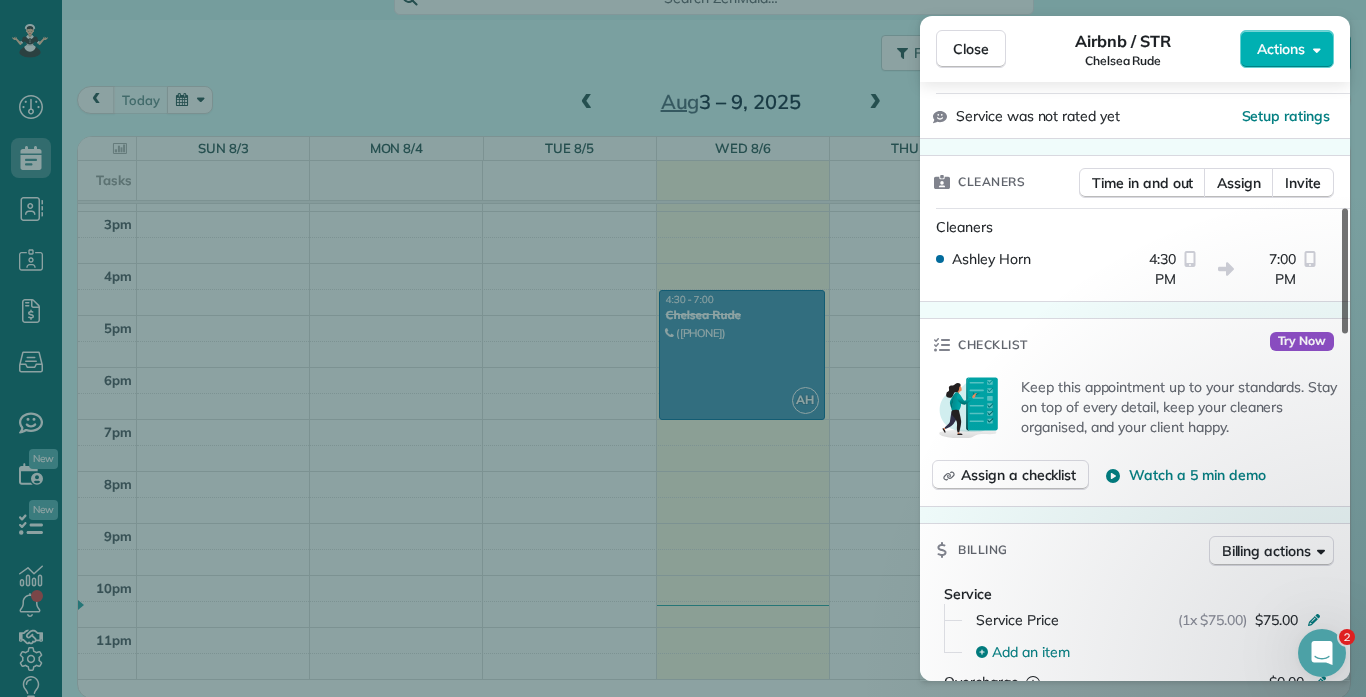 scroll, scrollTop: 492, scrollLeft: 0, axis: vertical 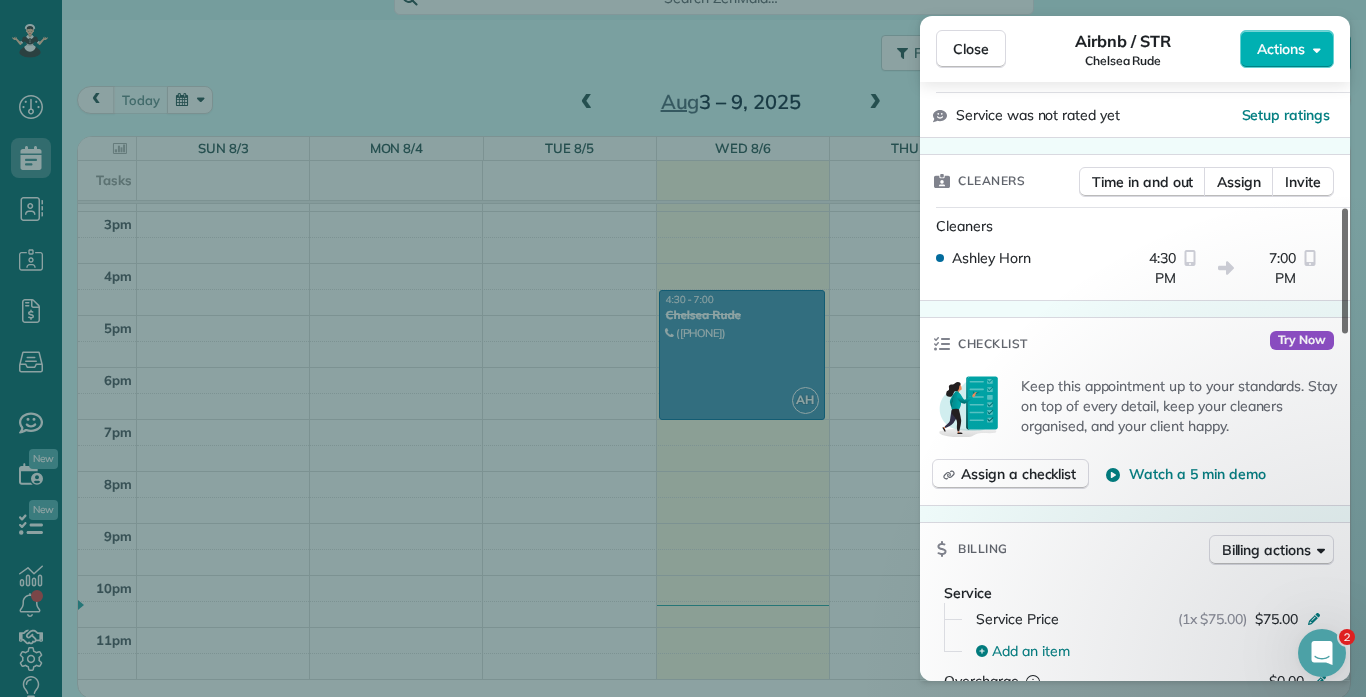 drag, startPoint x: 1347, startPoint y: 153, endPoint x: 1348, endPoint y: 256, distance: 103.00485 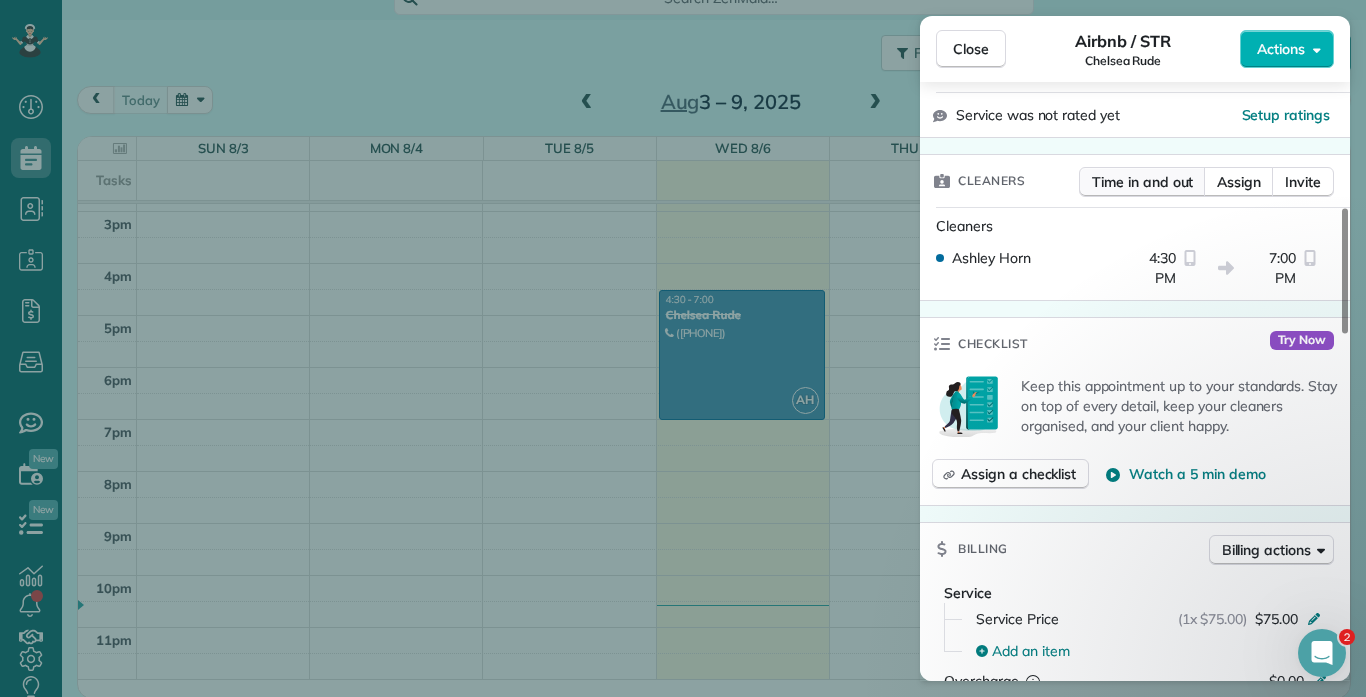 click on "Time in and out" at bounding box center [1142, 182] 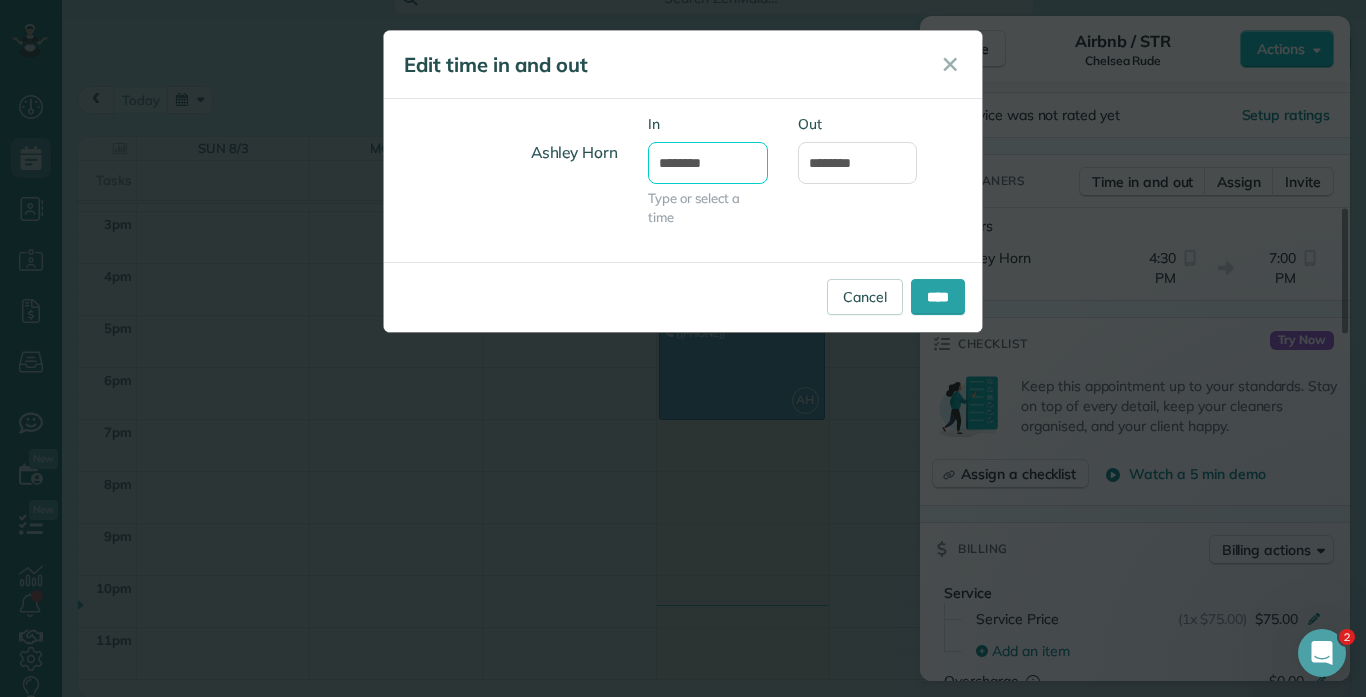 click on "*******" at bounding box center [708, 163] 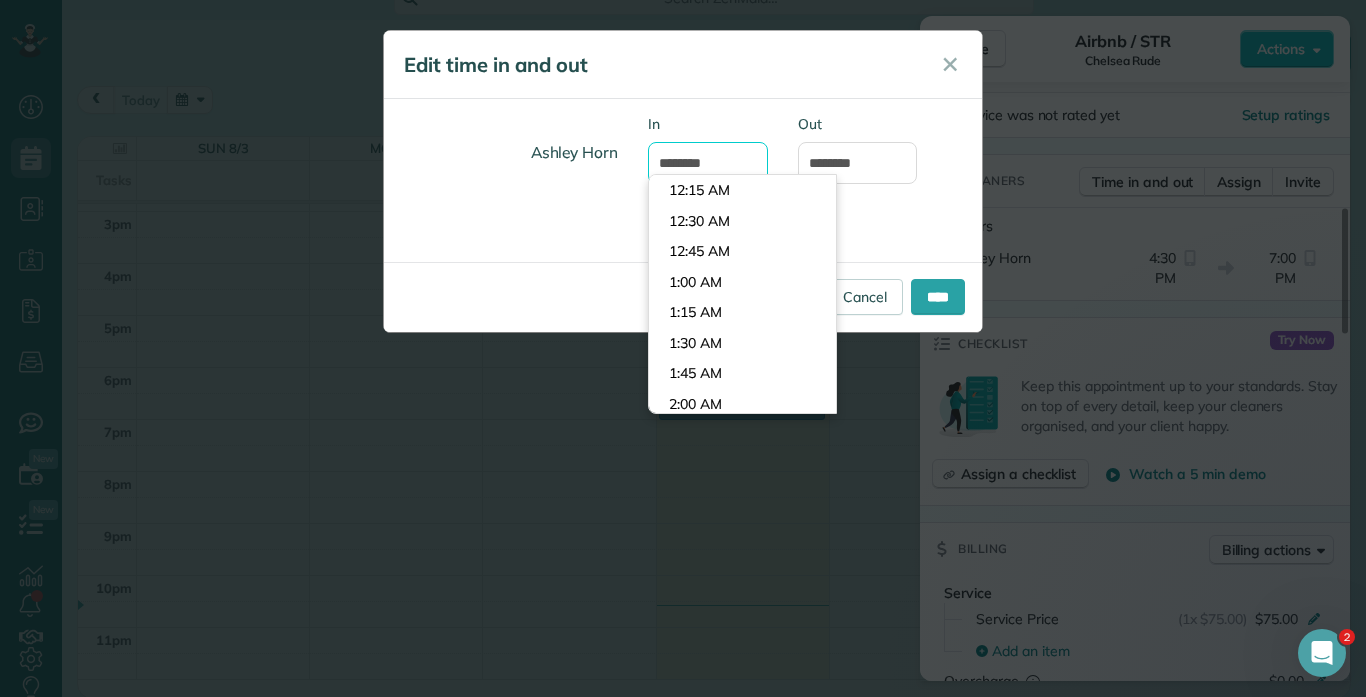 scroll, scrollTop: 1954, scrollLeft: 0, axis: vertical 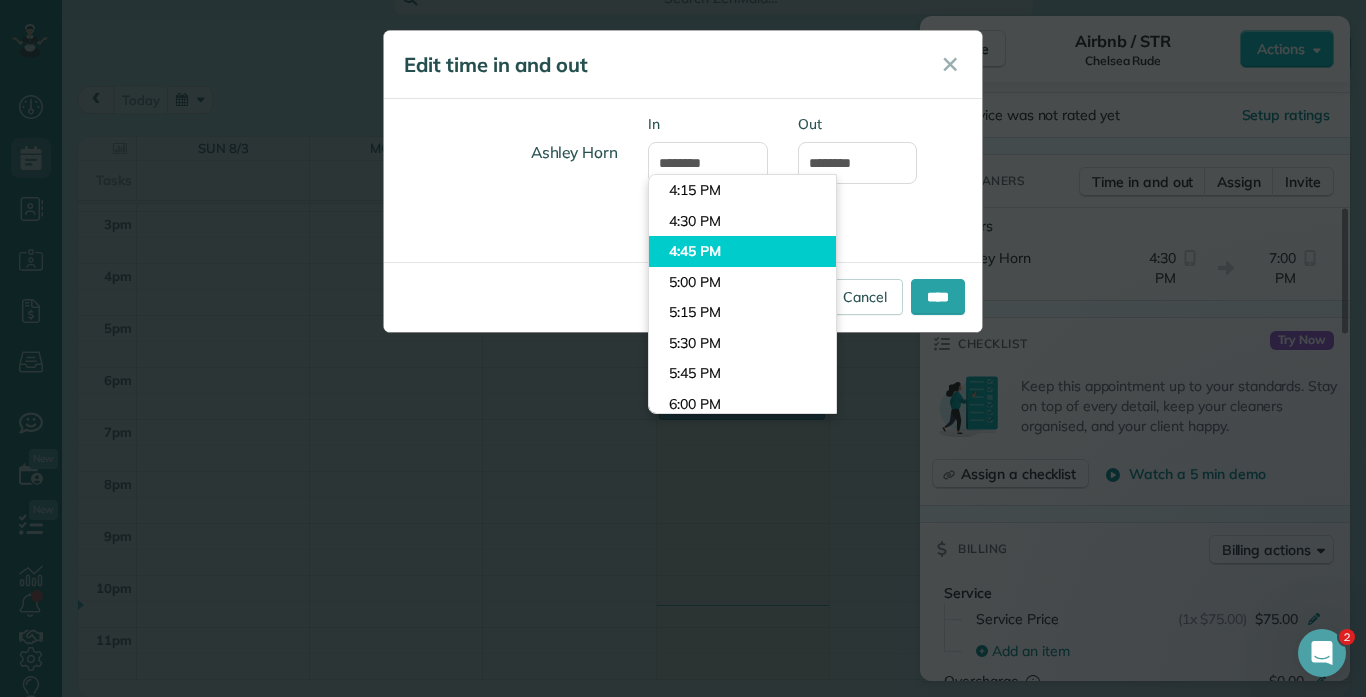 click on "Dashboard
Scheduling
Calendar View
List View
Dispatch View - Weekly scheduling (Beta)" at bounding box center [683, 348] 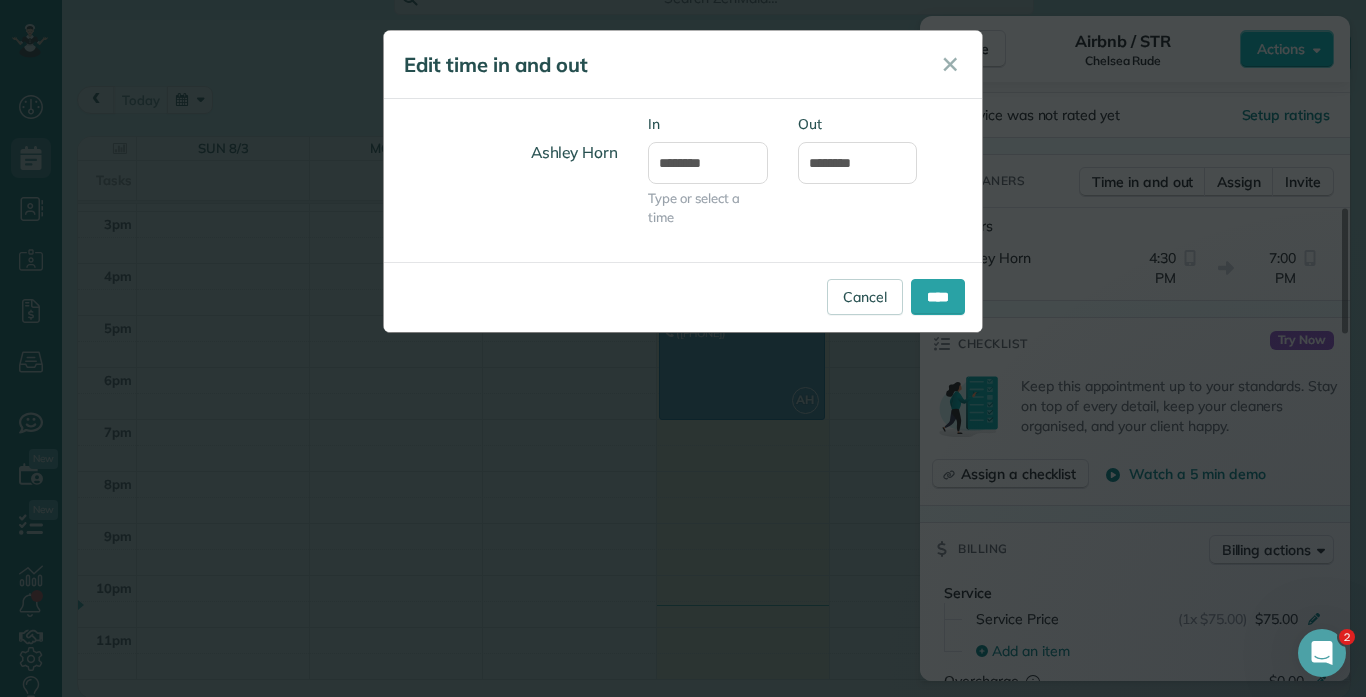 type on "*******" 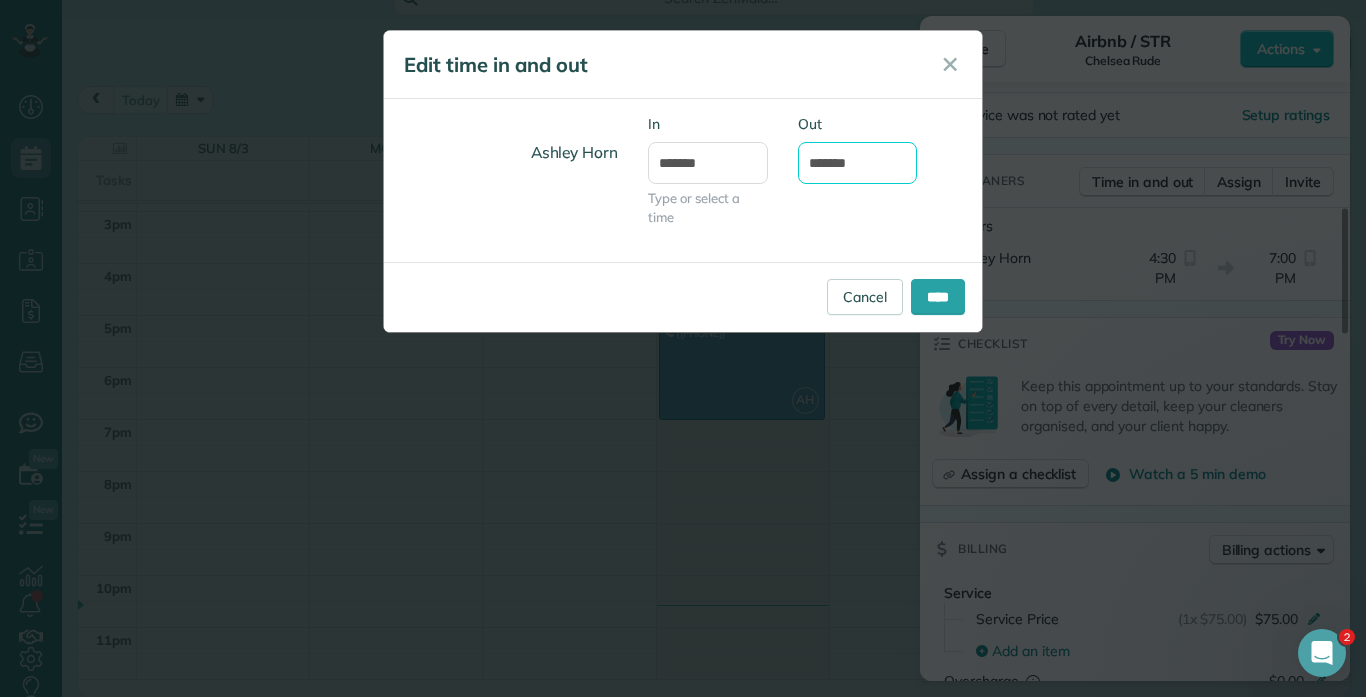 click on "*******" at bounding box center [858, 163] 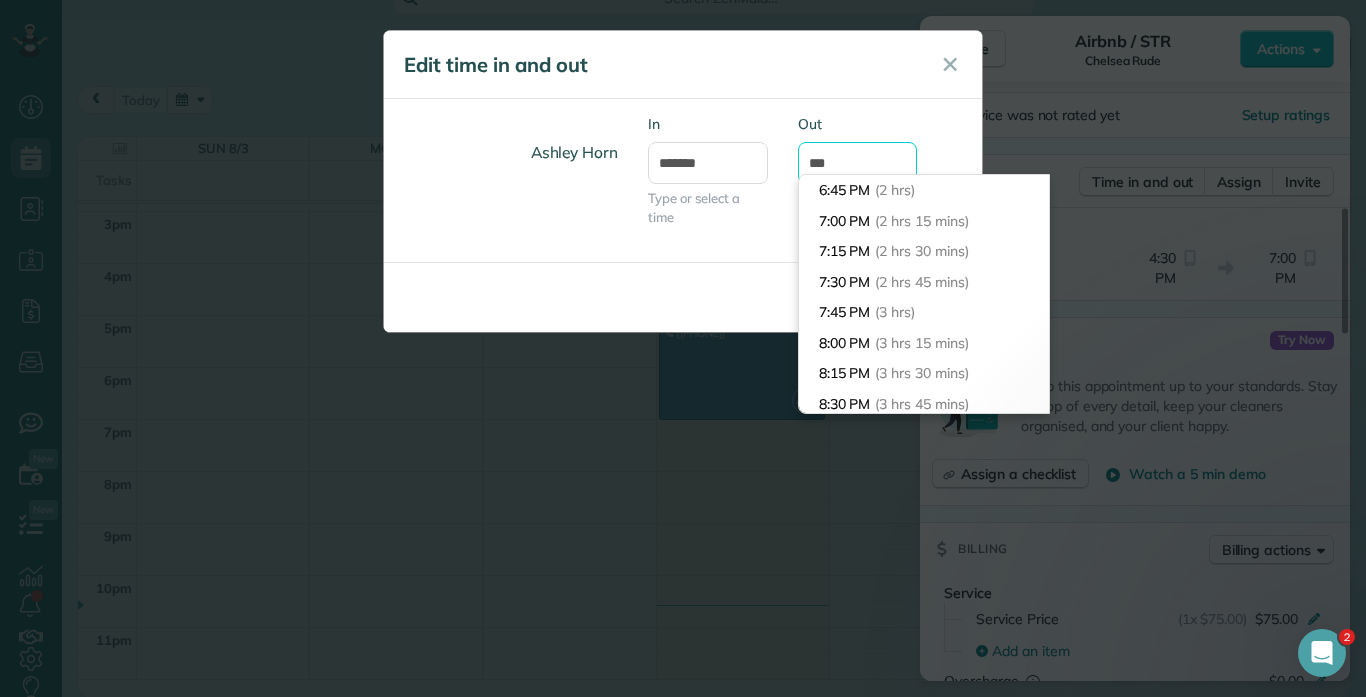 scroll, scrollTop: 122, scrollLeft: 0, axis: vertical 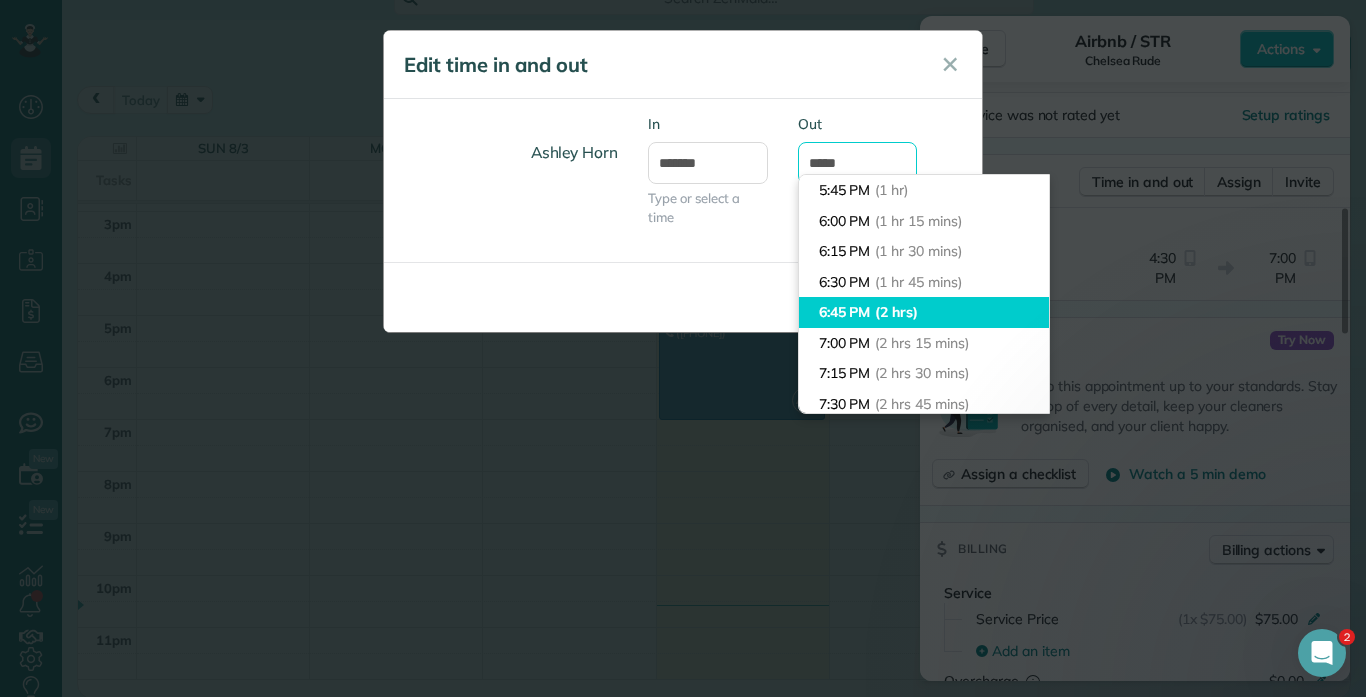 type on "*******" 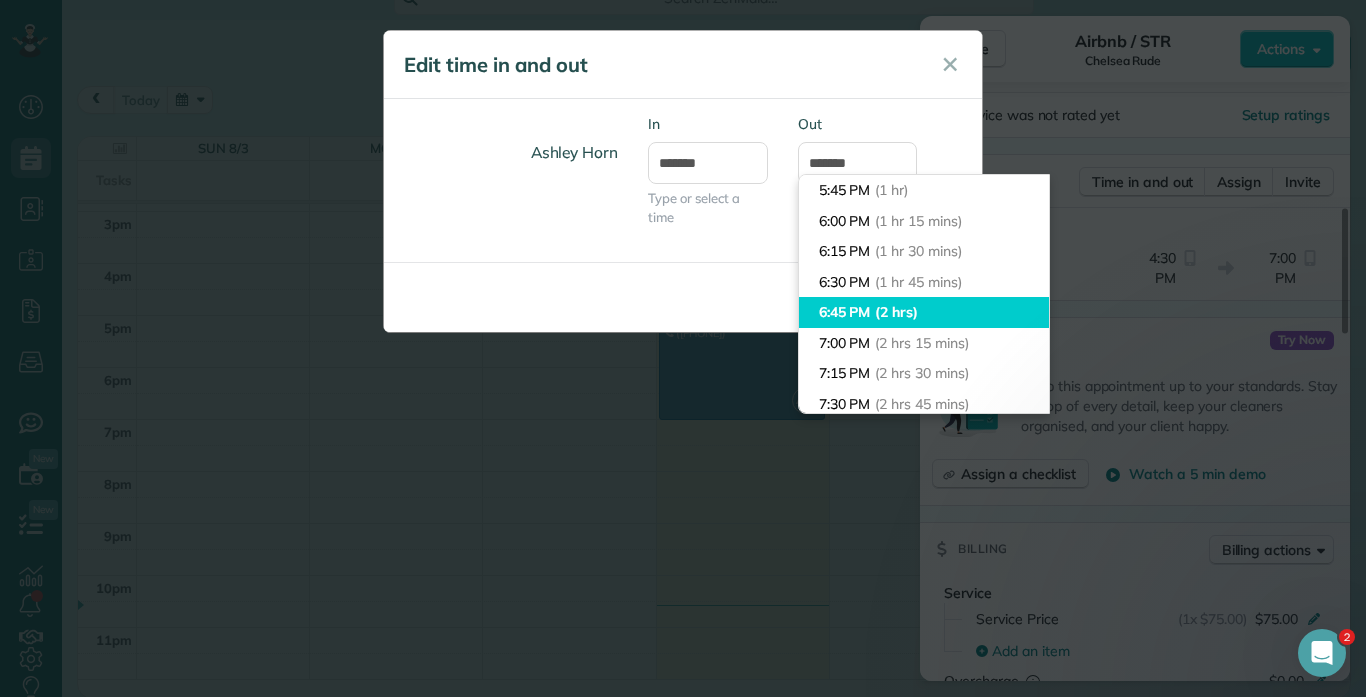 click on "6:45 PM  (2 hrs)" at bounding box center [924, 312] 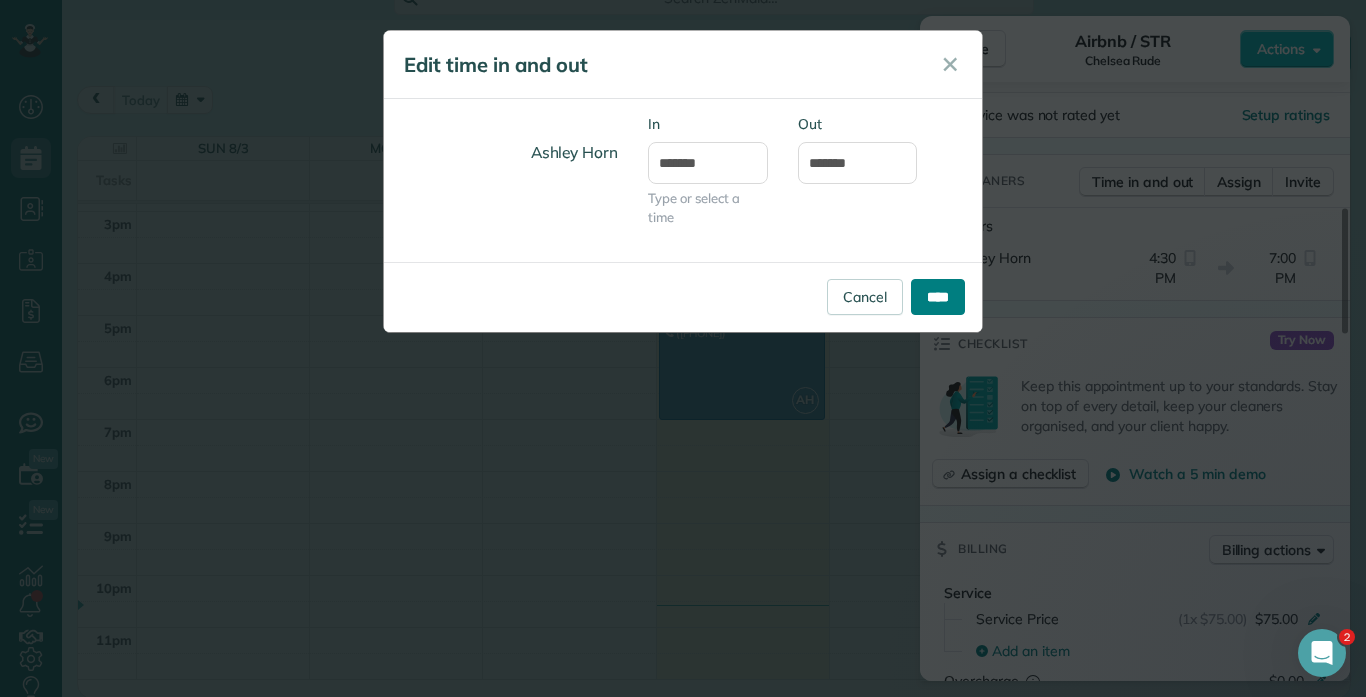click on "****" at bounding box center (938, 297) 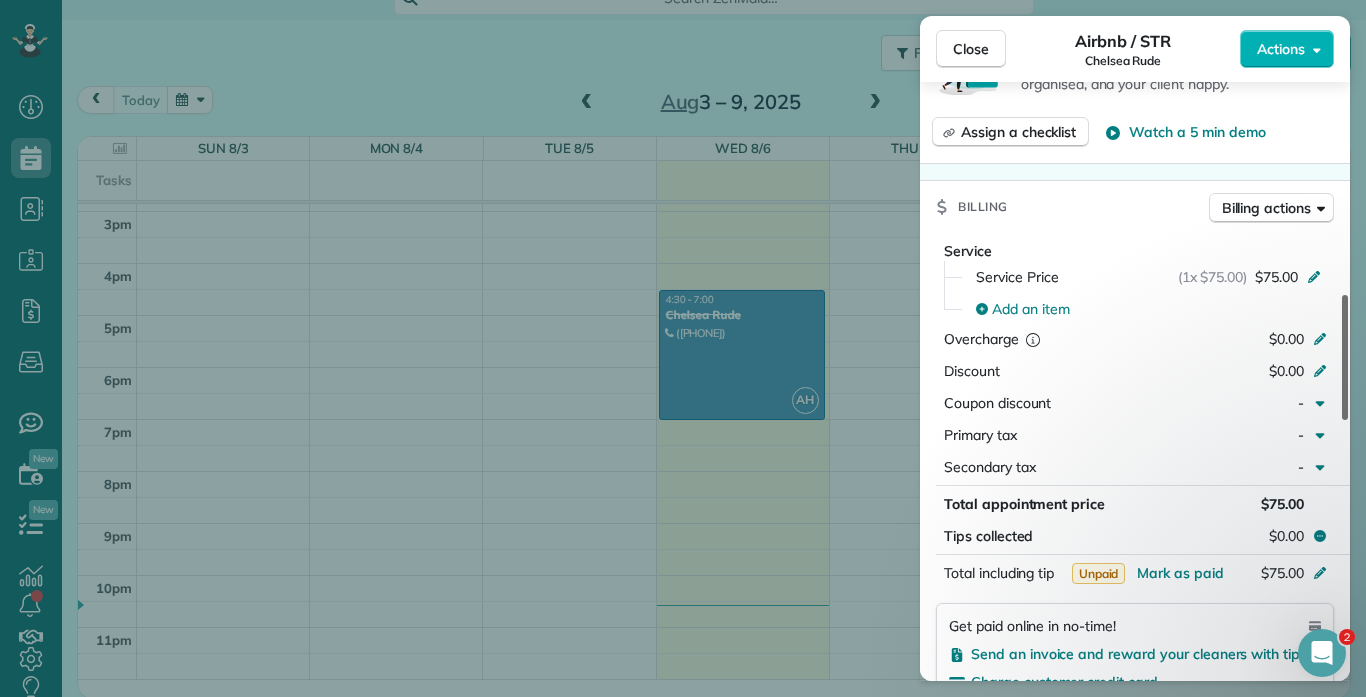scroll, scrollTop: 833, scrollLeft: 0, axis: vertical 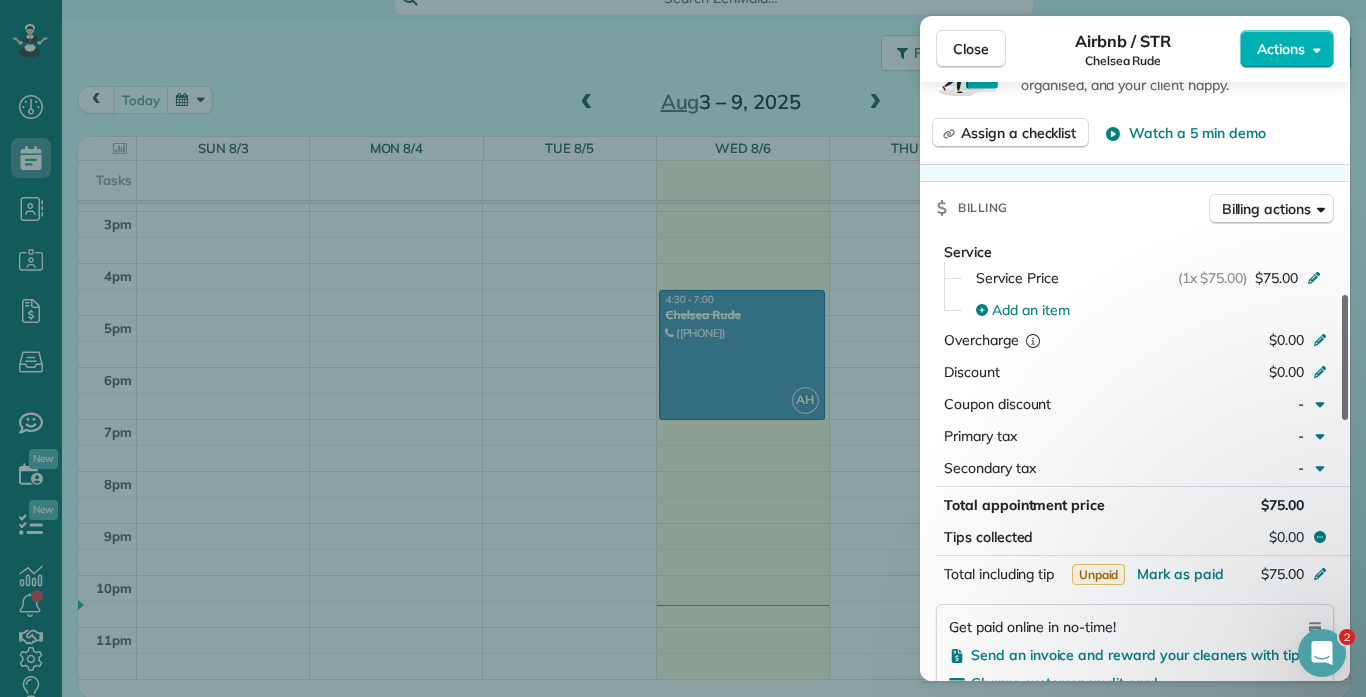 drag, startPoint x: 1344, startPoint y: 271, endPoint x: 1359, endPoint y: 342, distance: 72.56721 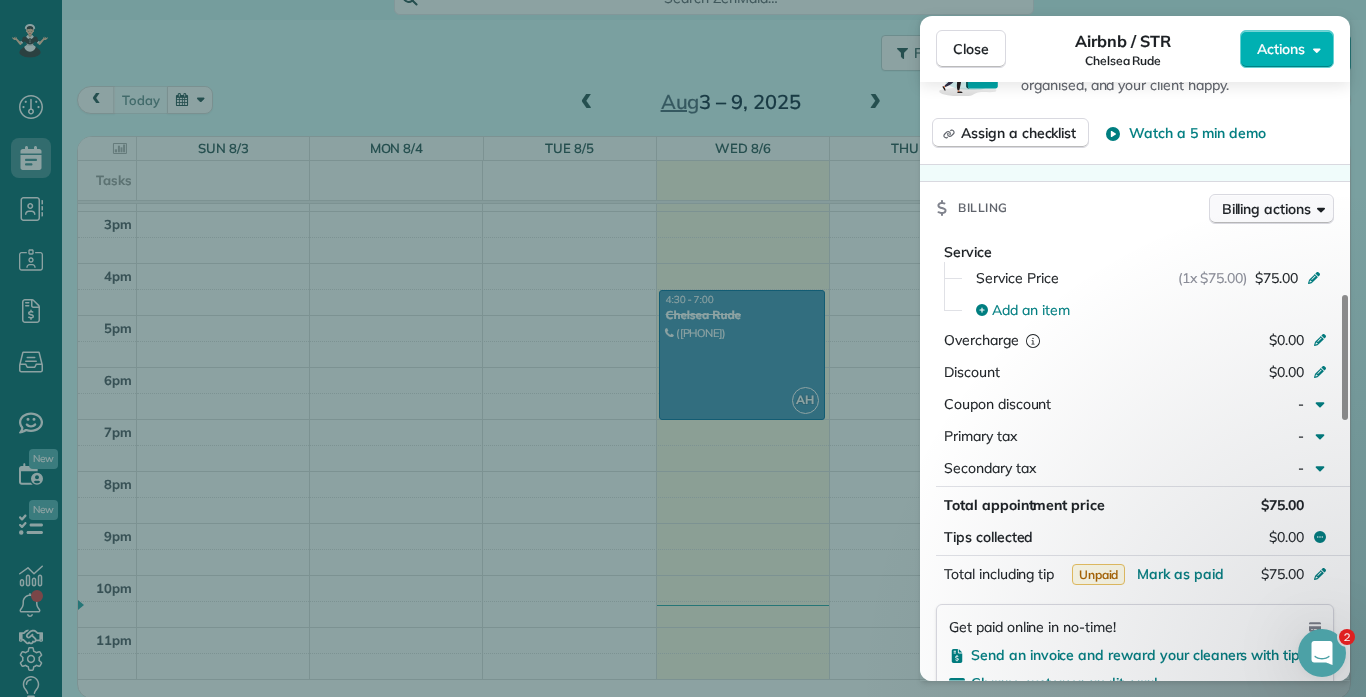 click on "Billing actions" at bounding box center [1266, 209] 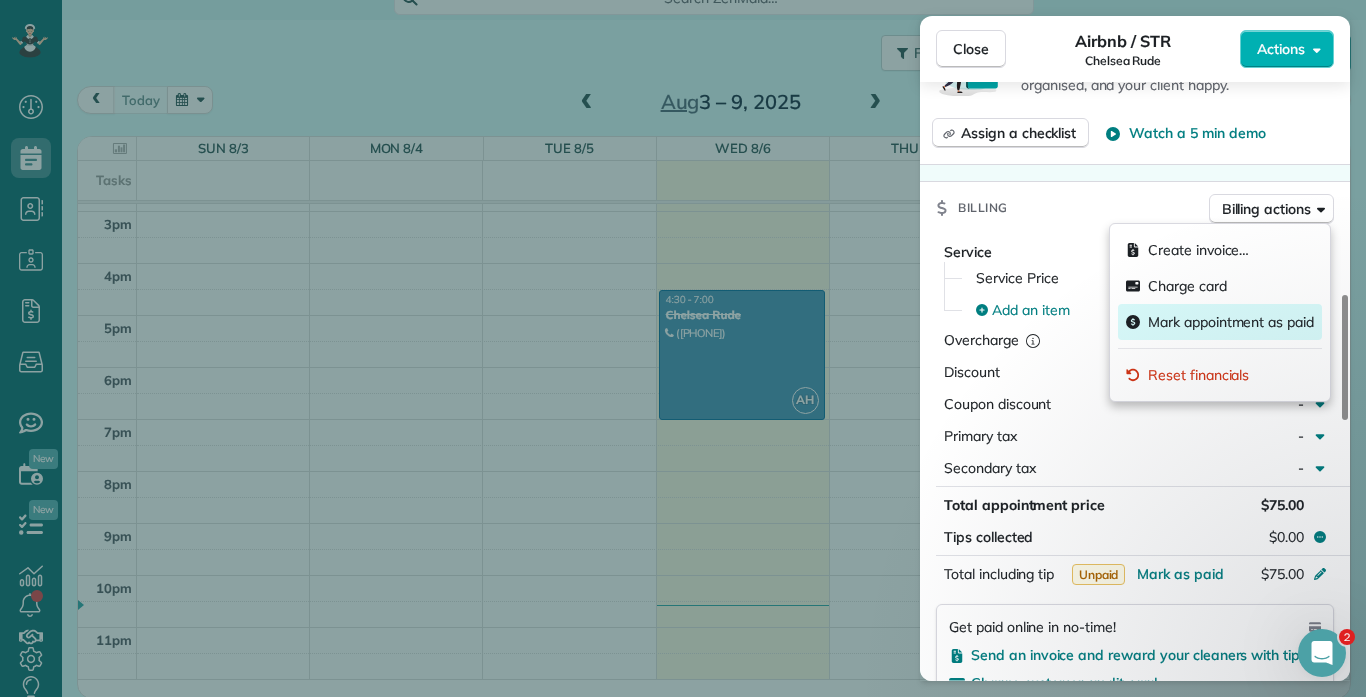 click on "Mark appointment as paid" at bounding box center [1231, 322] 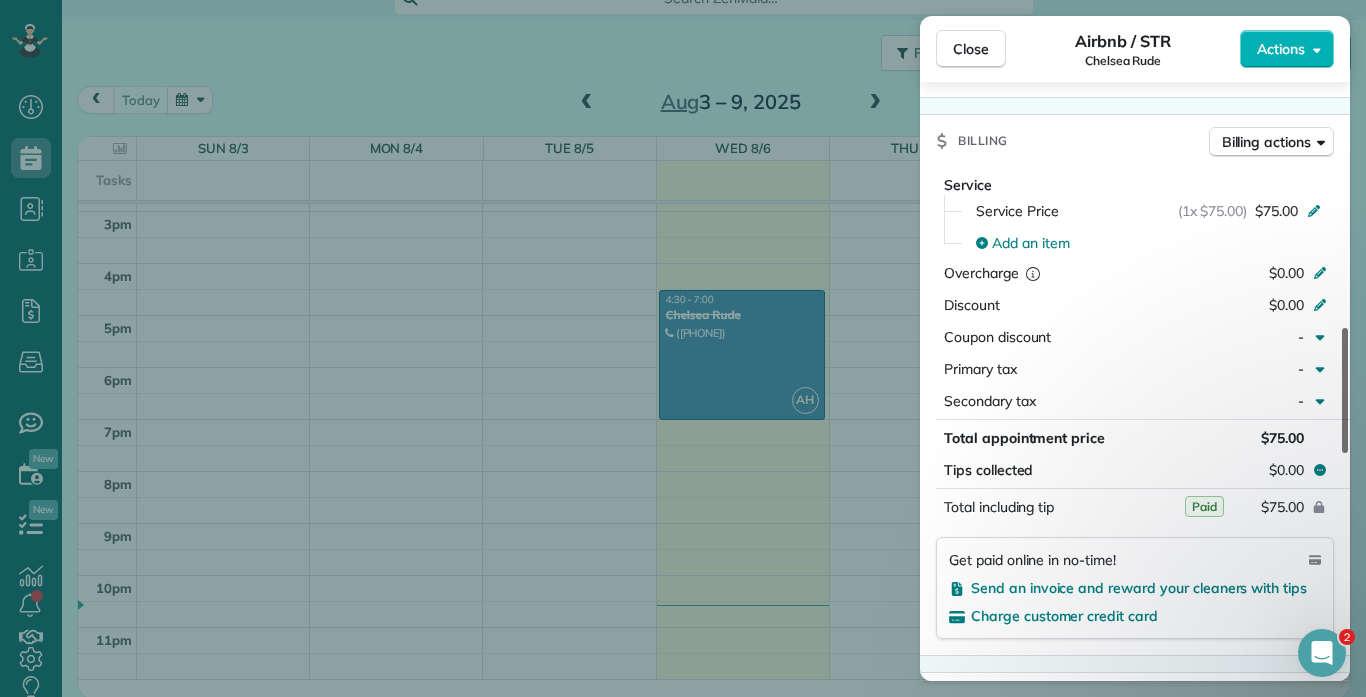scroll, scrollTop: 440, scrollLeft: 0, axis: vertical 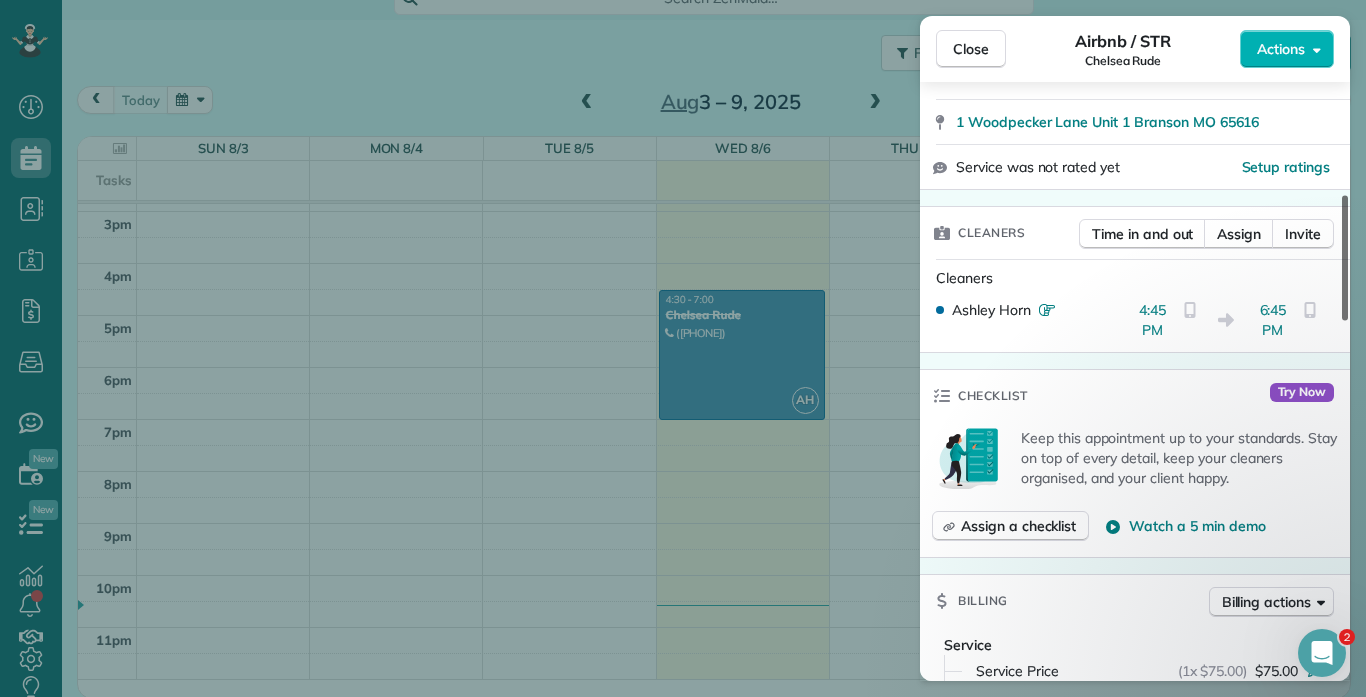 drag, startPoint x: 1347, startPoint y: 312, endPoint x: 1357, endPoint y: 230, distance: 82.607506 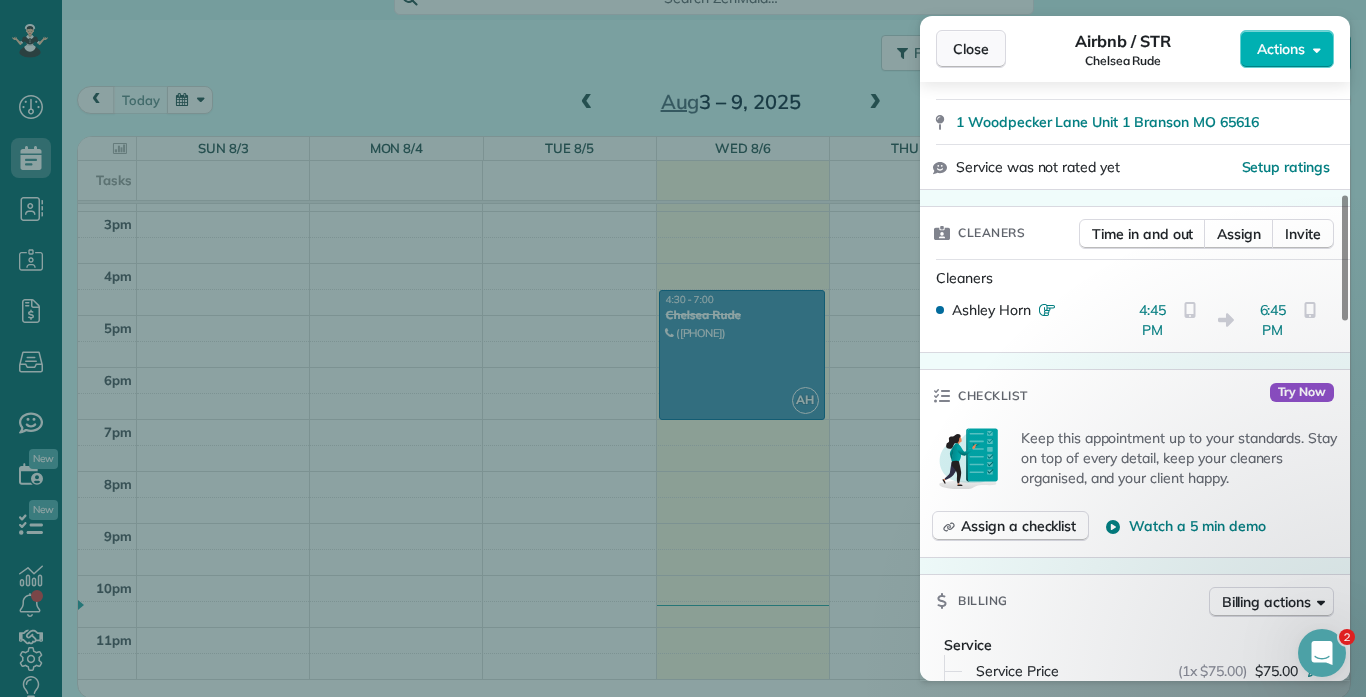 click on "Close" at bounding box center (971, 49) 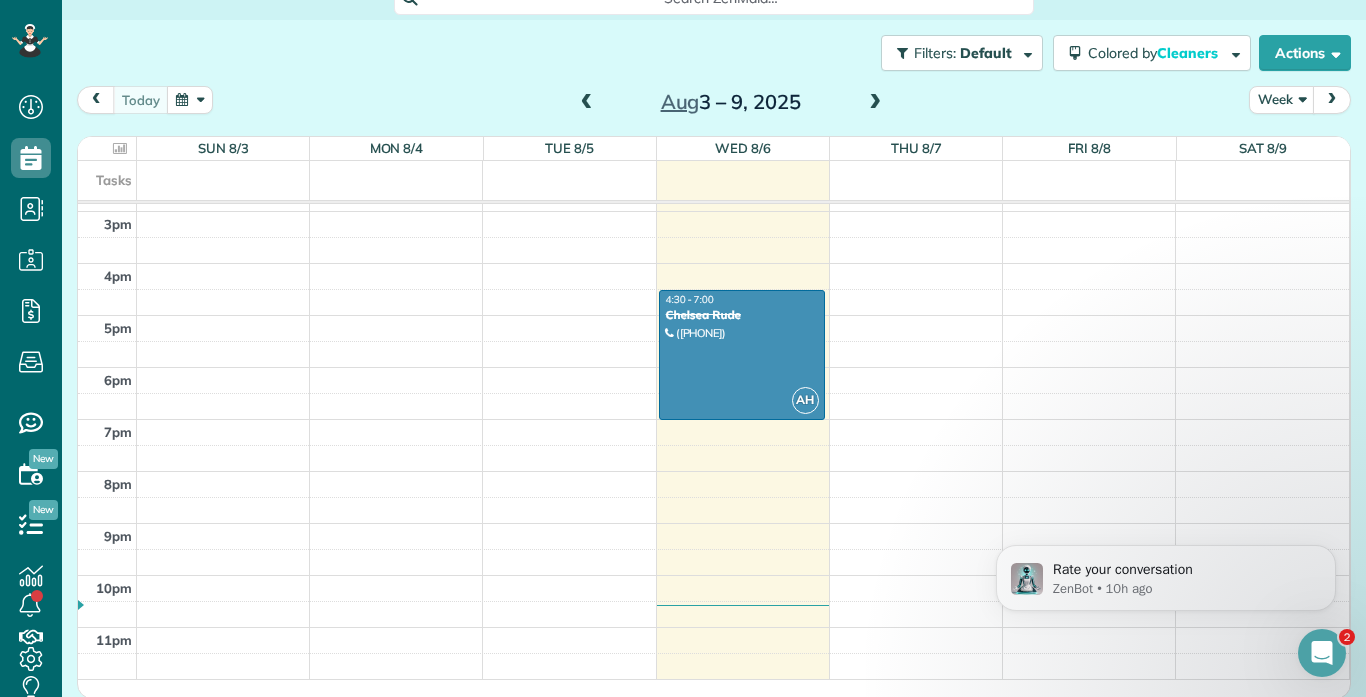 drag, startPoint x: 1338, startPoint y: 530, endPoint x: 1342, endPoint y: 436, distance: 94.08507 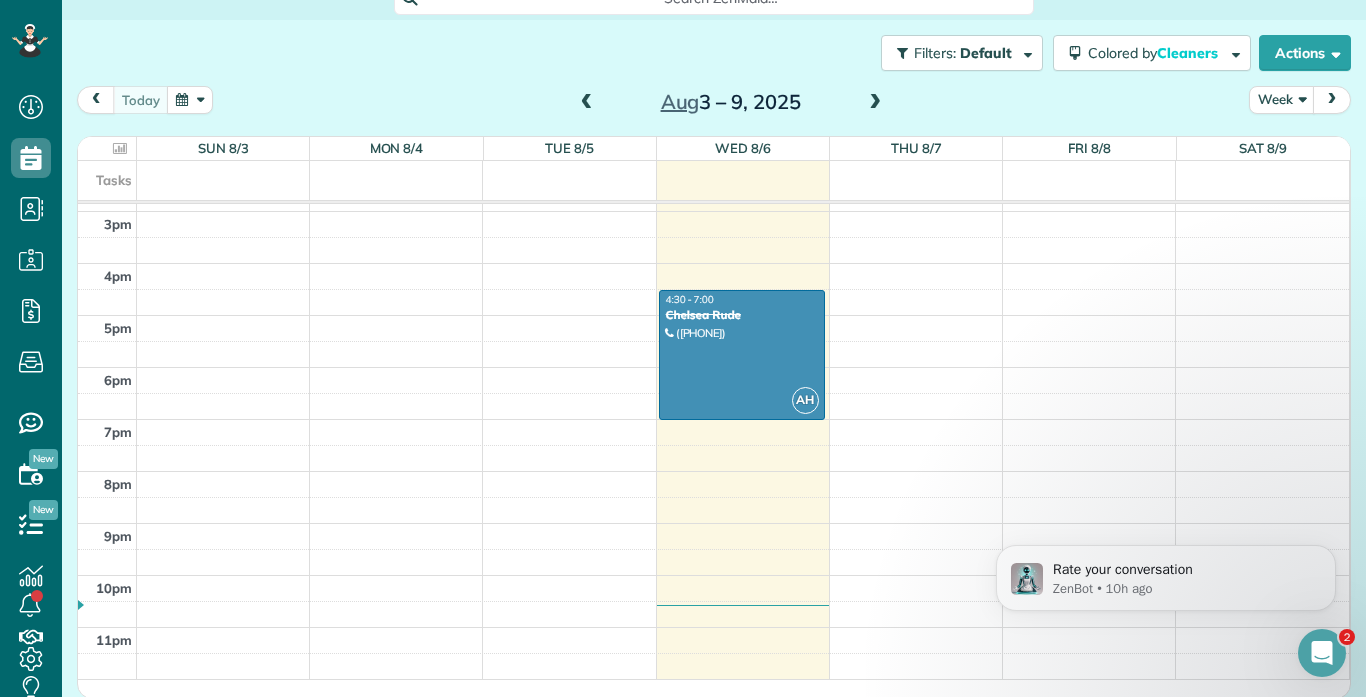 click on "Rate your conversation ZenBot • 10h ago" 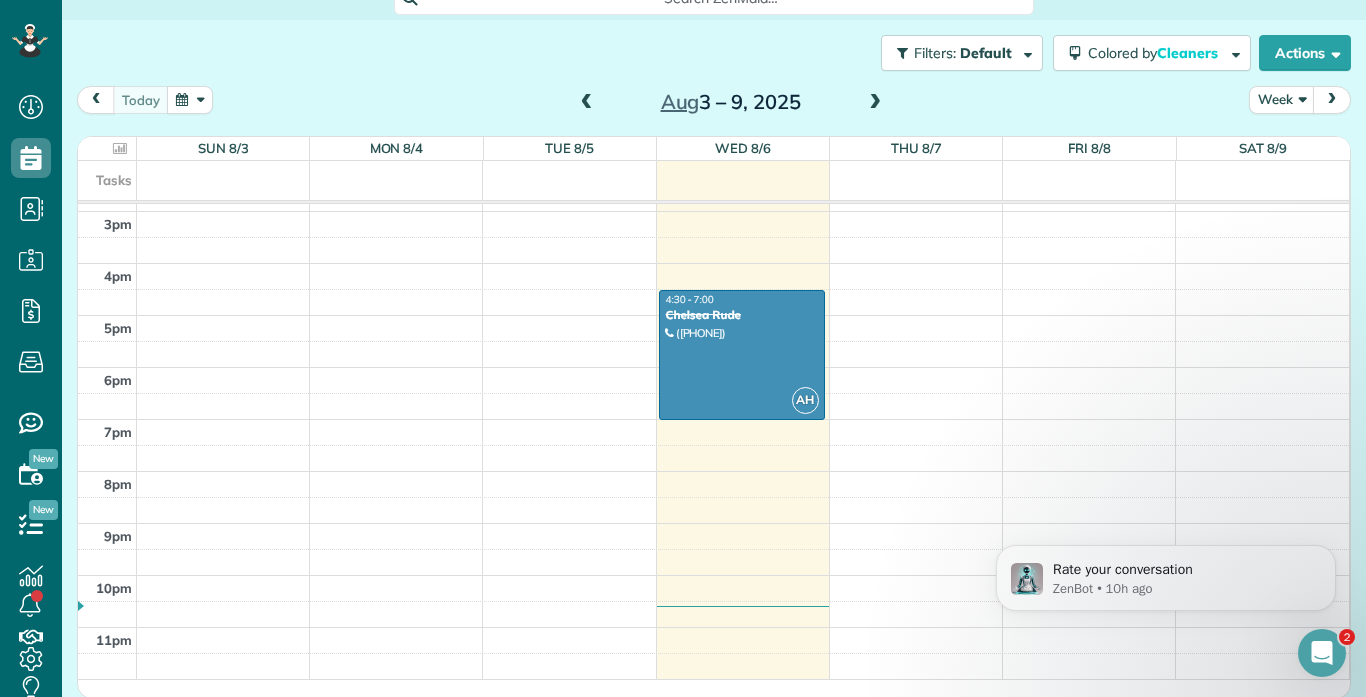drag, startPoint x: 1337, startPoint y: 622, endPoint x: 1350, endPoint y: 427, distance: 195.43285 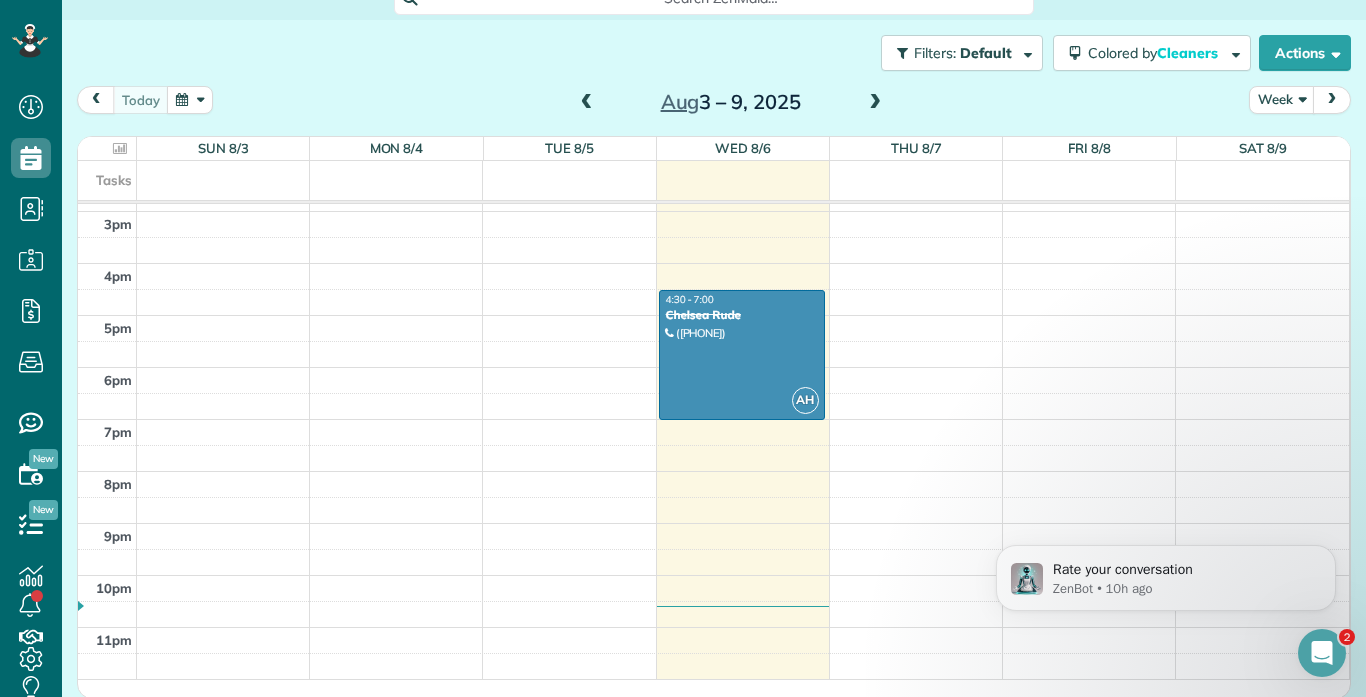 click on "Rate your conversation ZenBot • 10h ago" 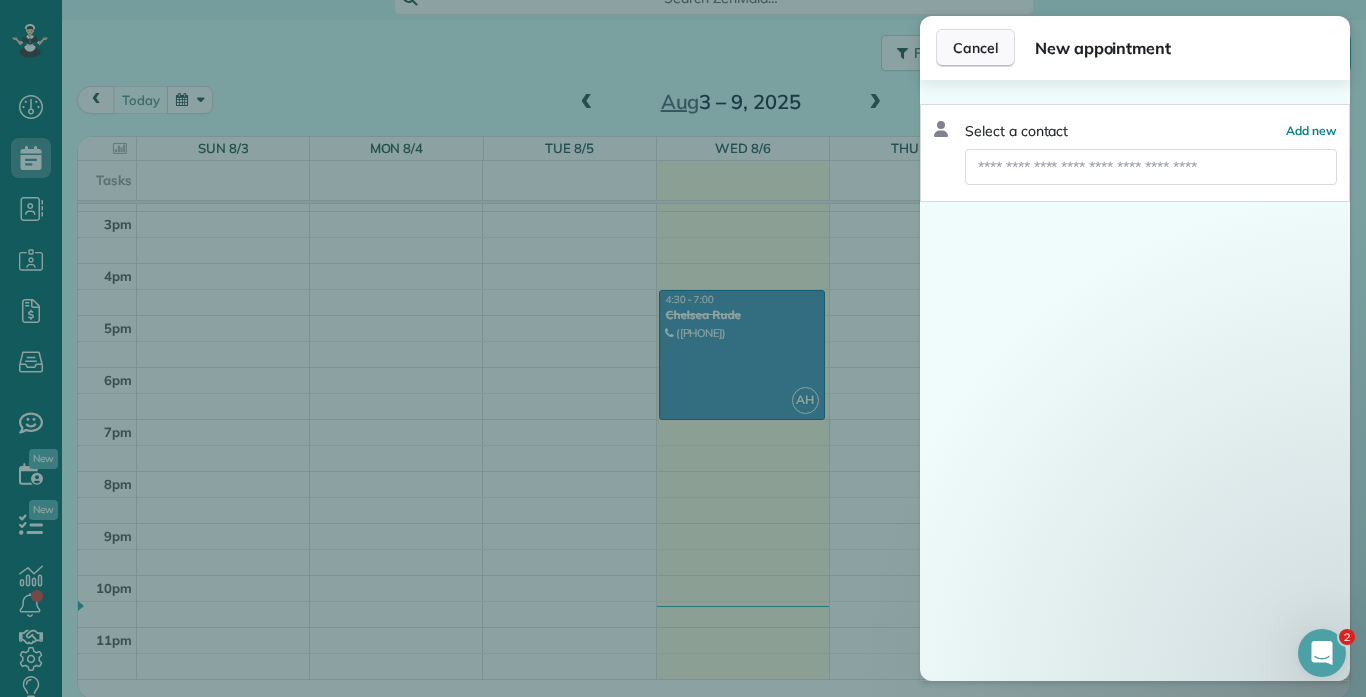 click on "Cancel" at bounding box center (975, 48) 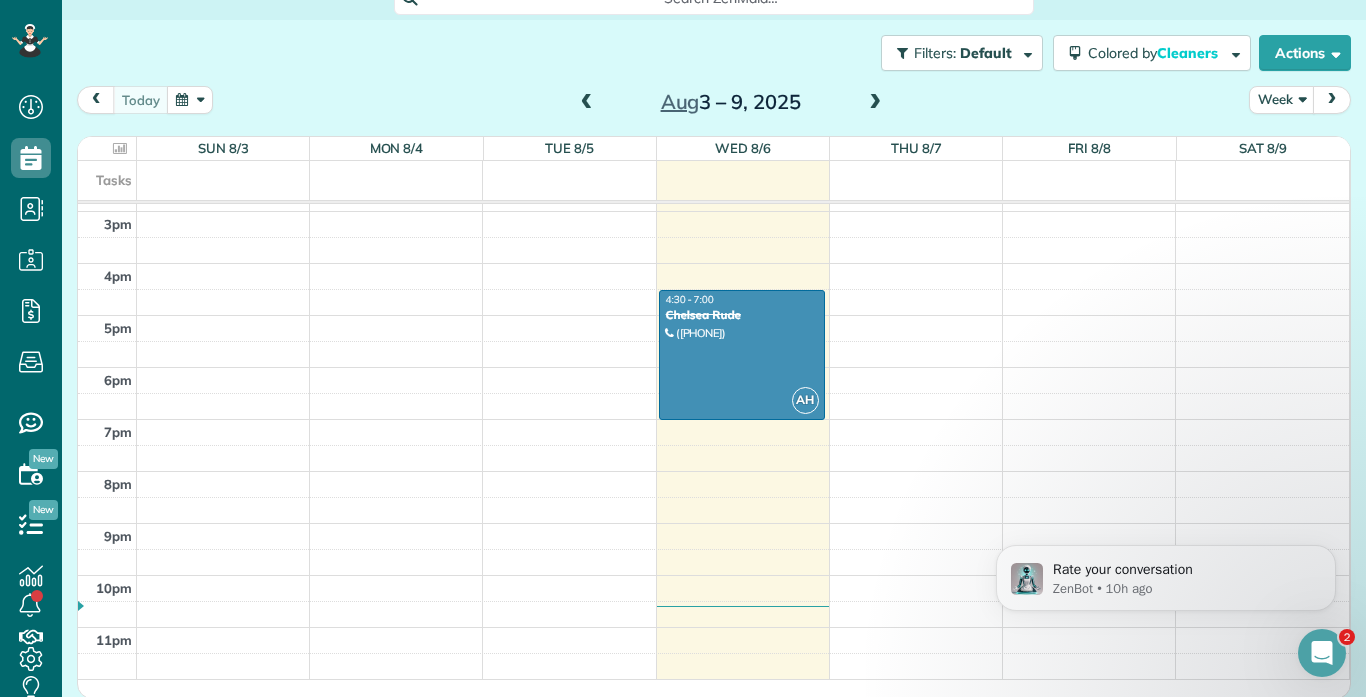 drag, startPoint x: 1338, startPoint y: 539, endPoint x: 1340, endPoint y: 371, distance: 168.0119 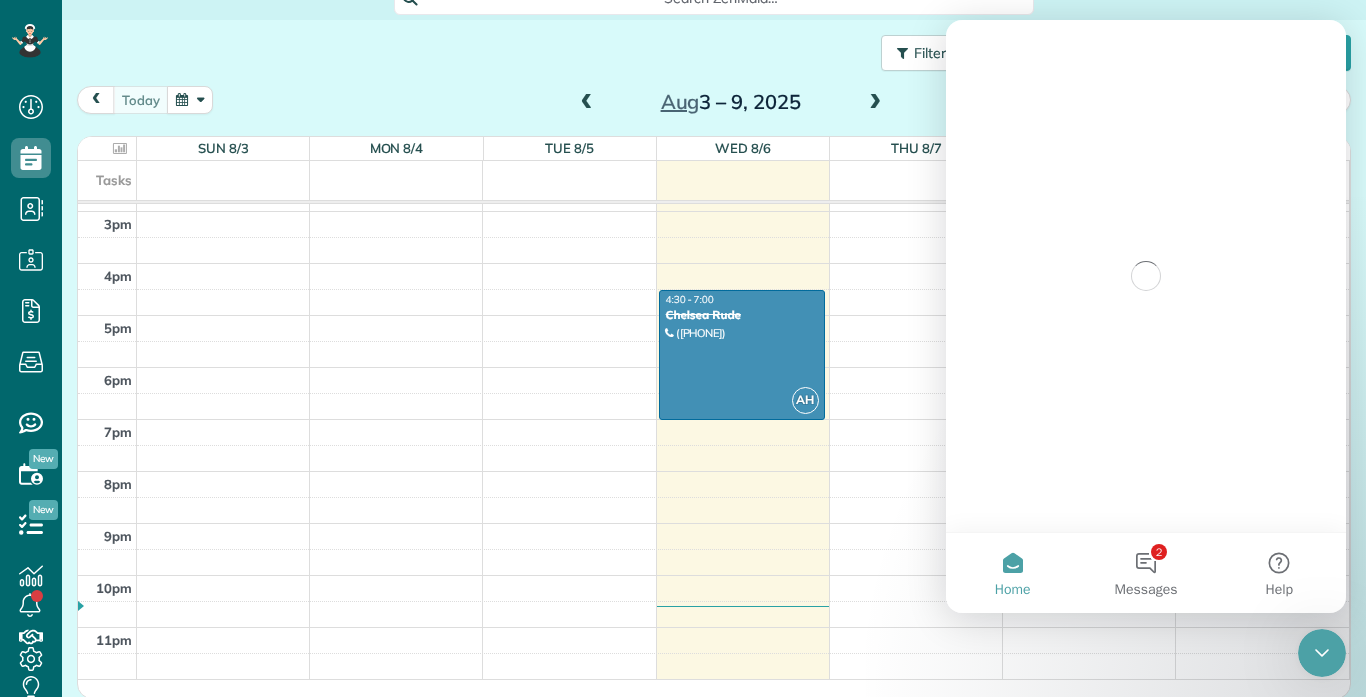 scroll, scrollTop: 0, scrollLeft: 0, axis: both 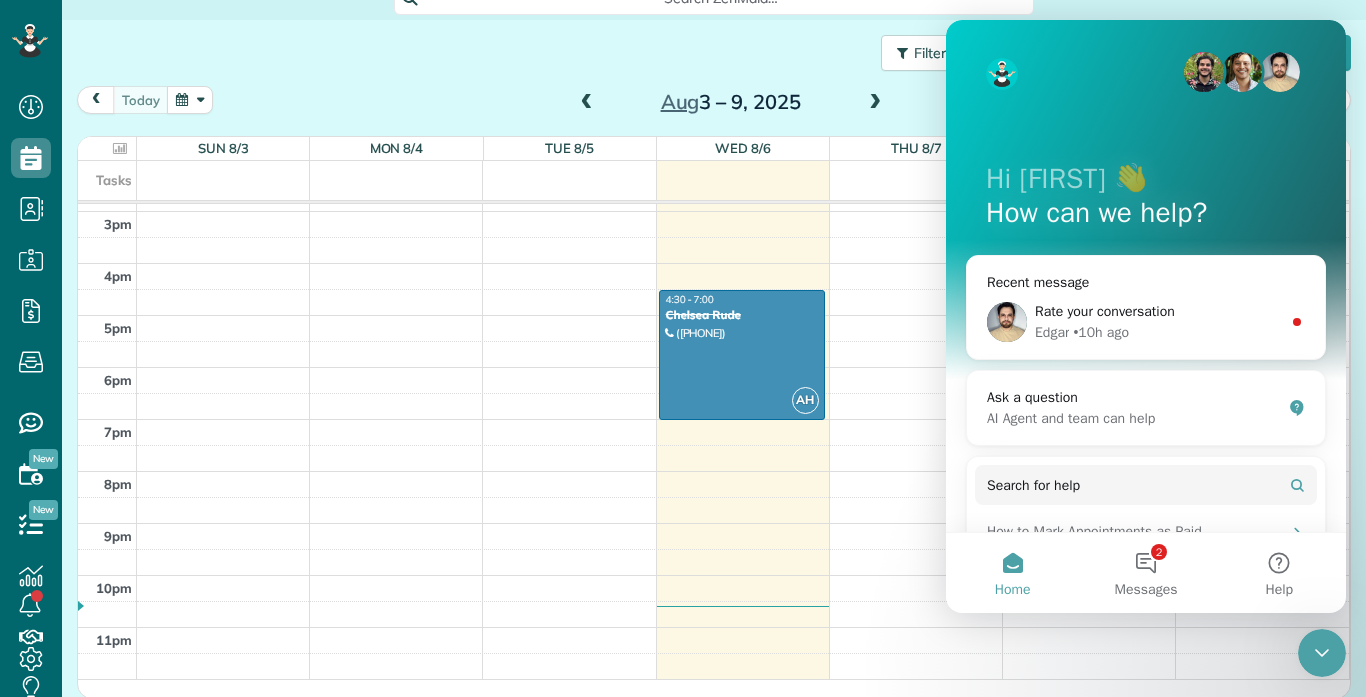 click 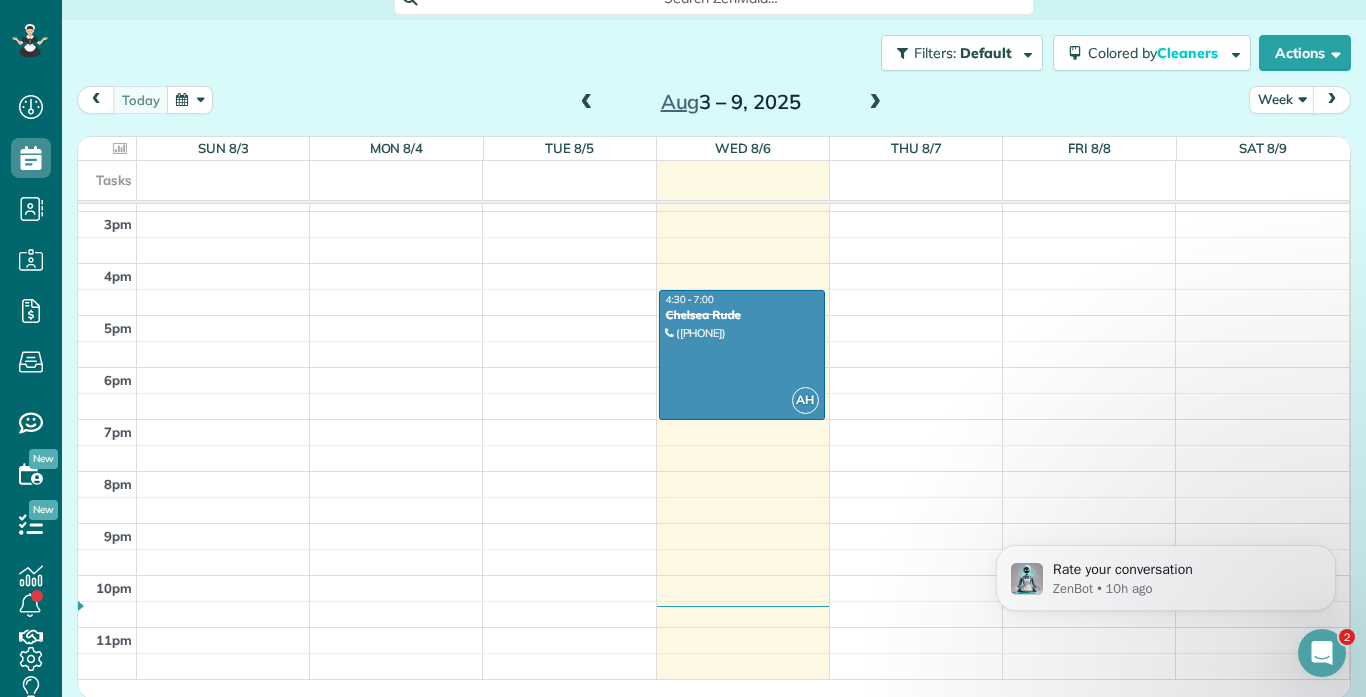 scroll, scrollTop: 0, scrollLeft: 0, axis: both 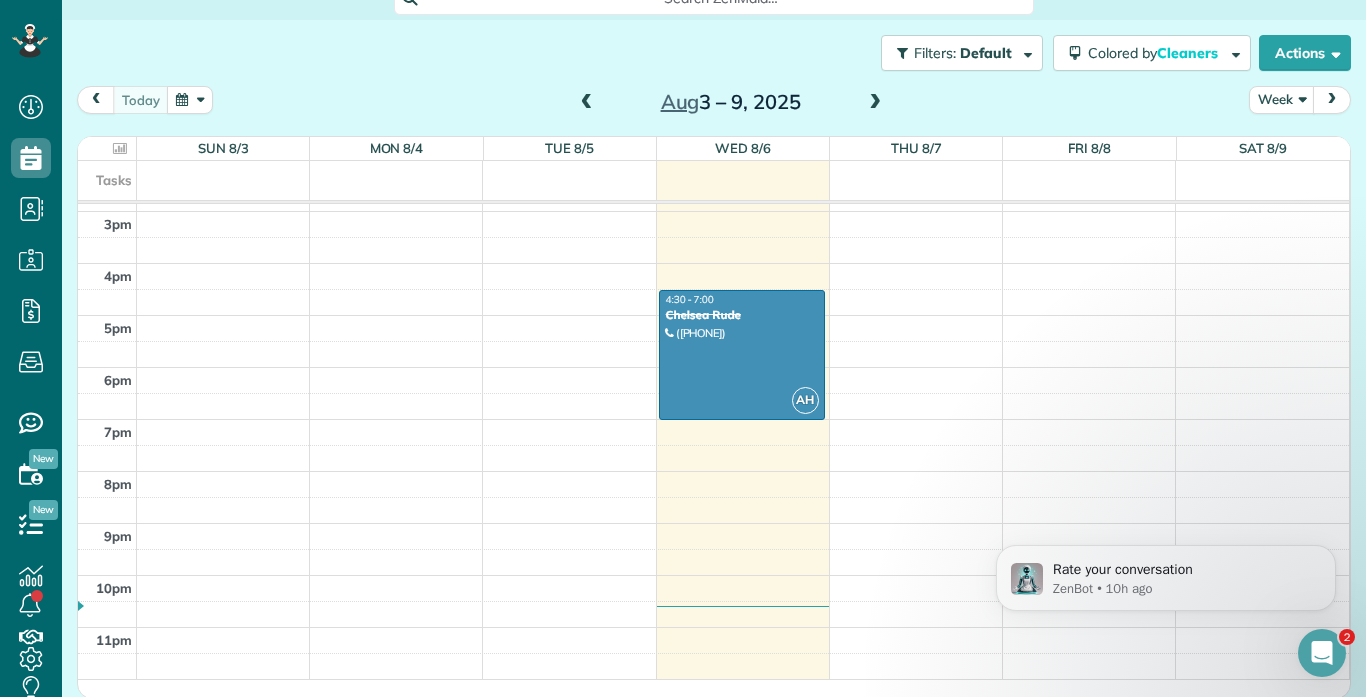 drag, startPoint x: 1336, startPoint y: 624, endPoint x: 1346, endPoint y: 509, distance: 115.43397 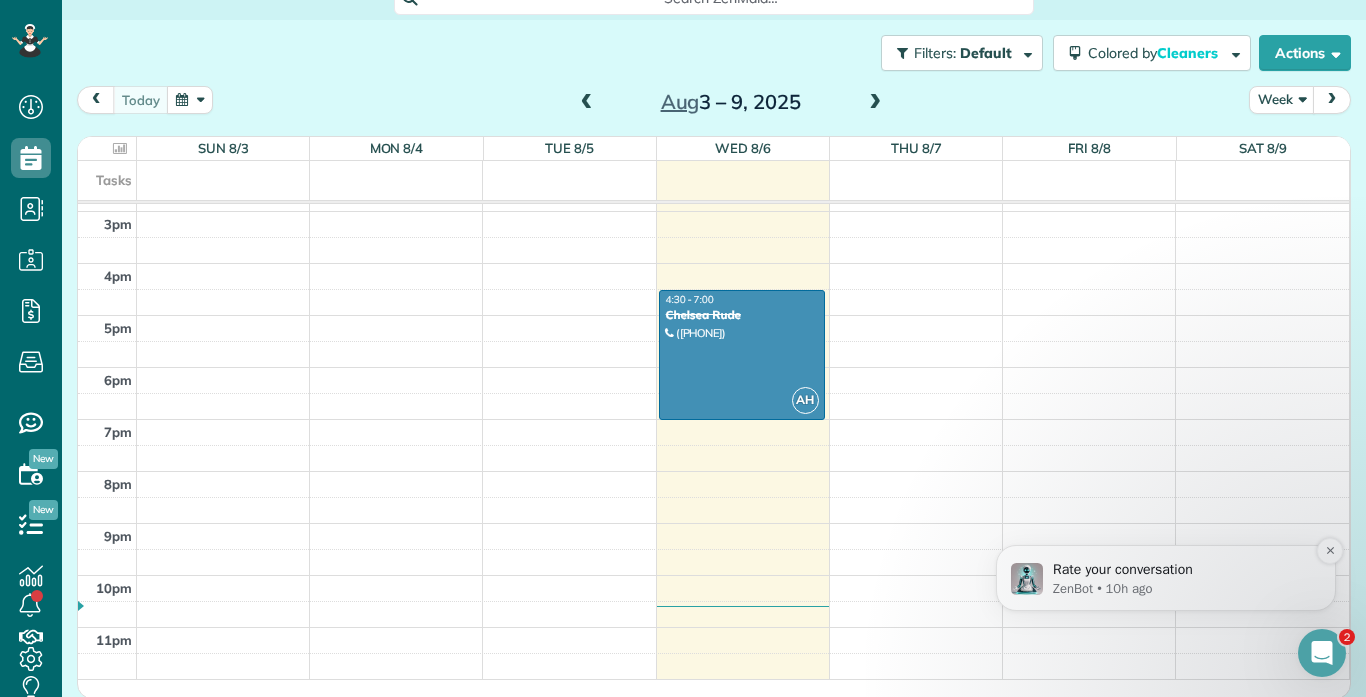 click on "ZenBot • 10h ago" at bounding box center (1182, 589) 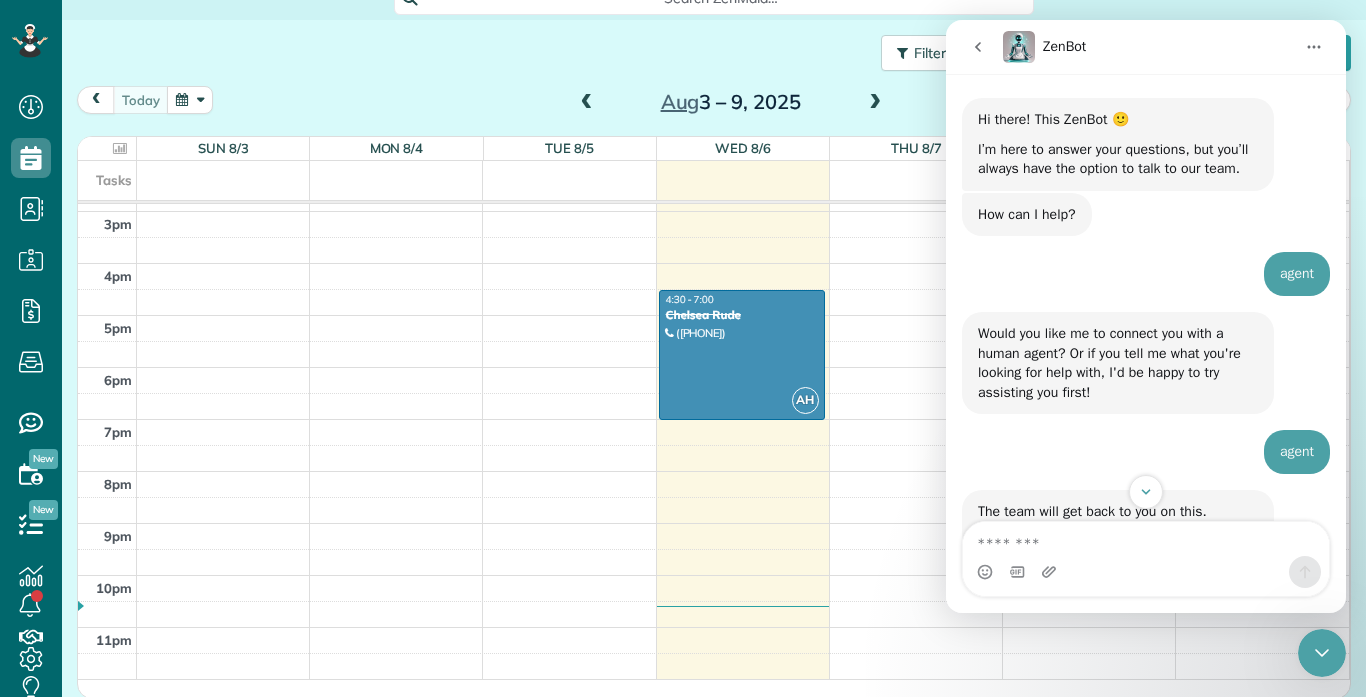 scroll, scrollTop: 3, scrollLeft: 0, axis: vertical 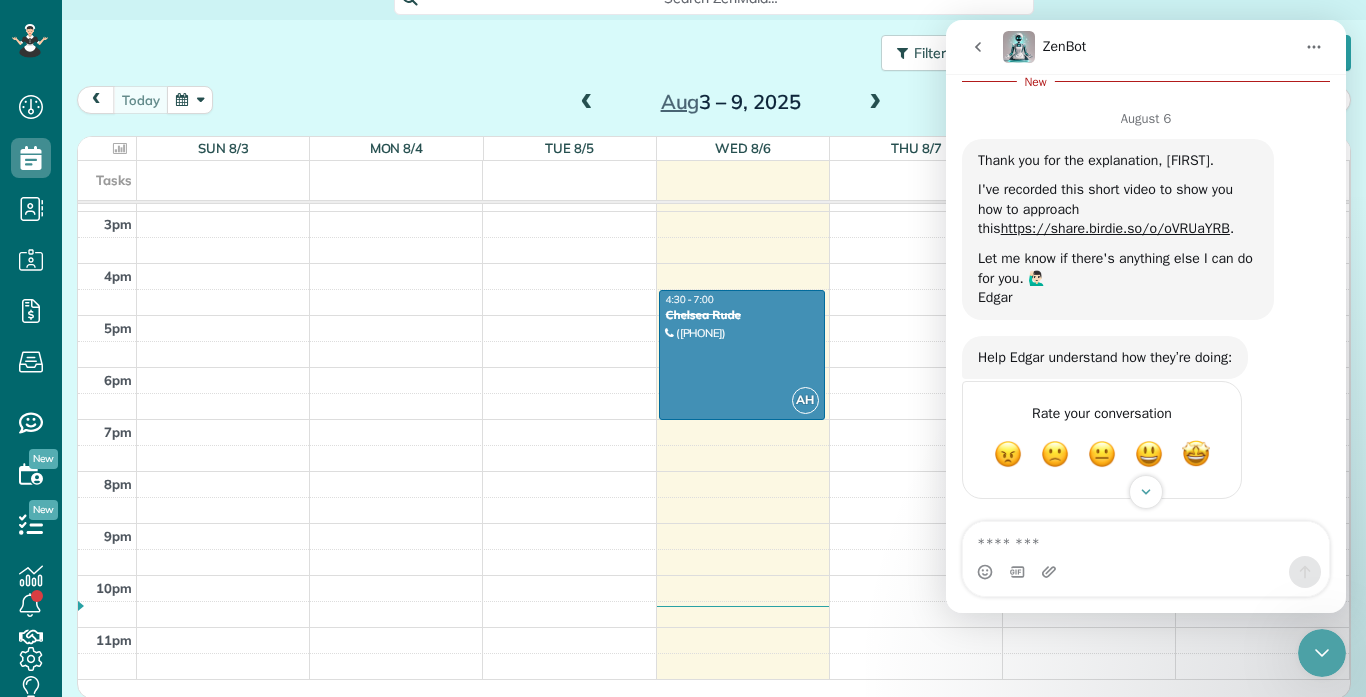click 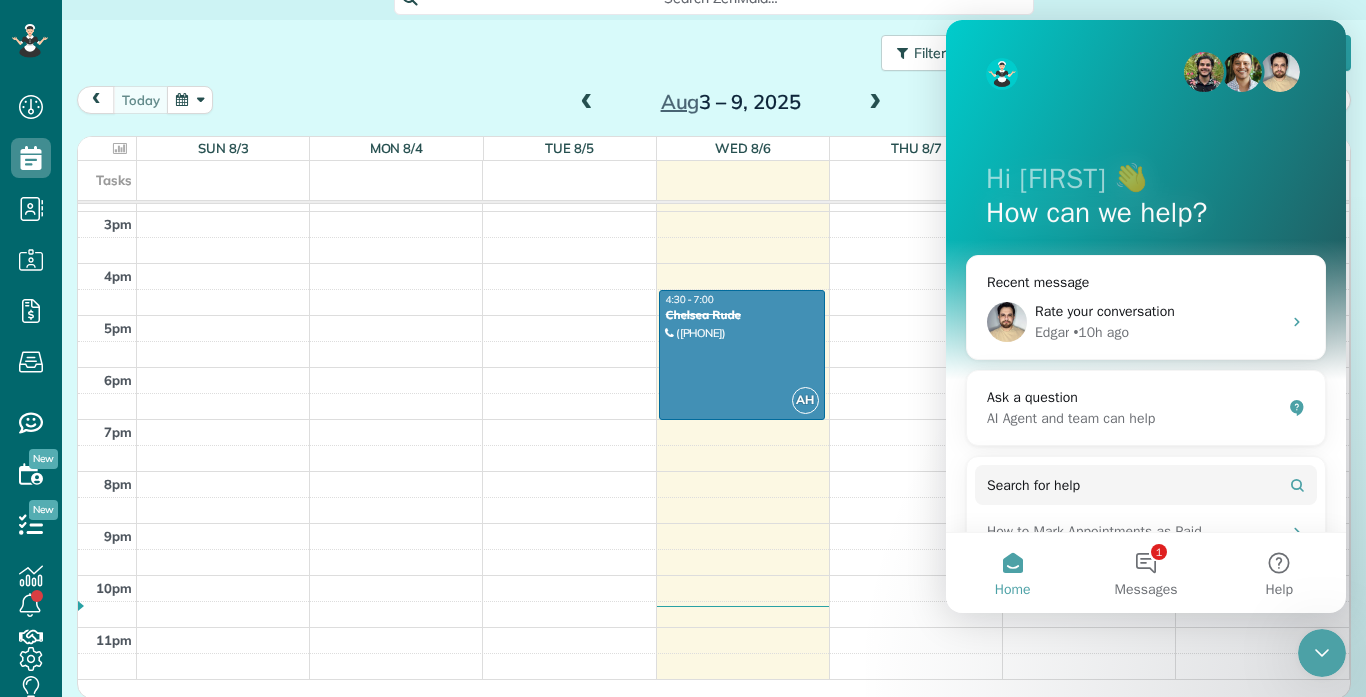 click 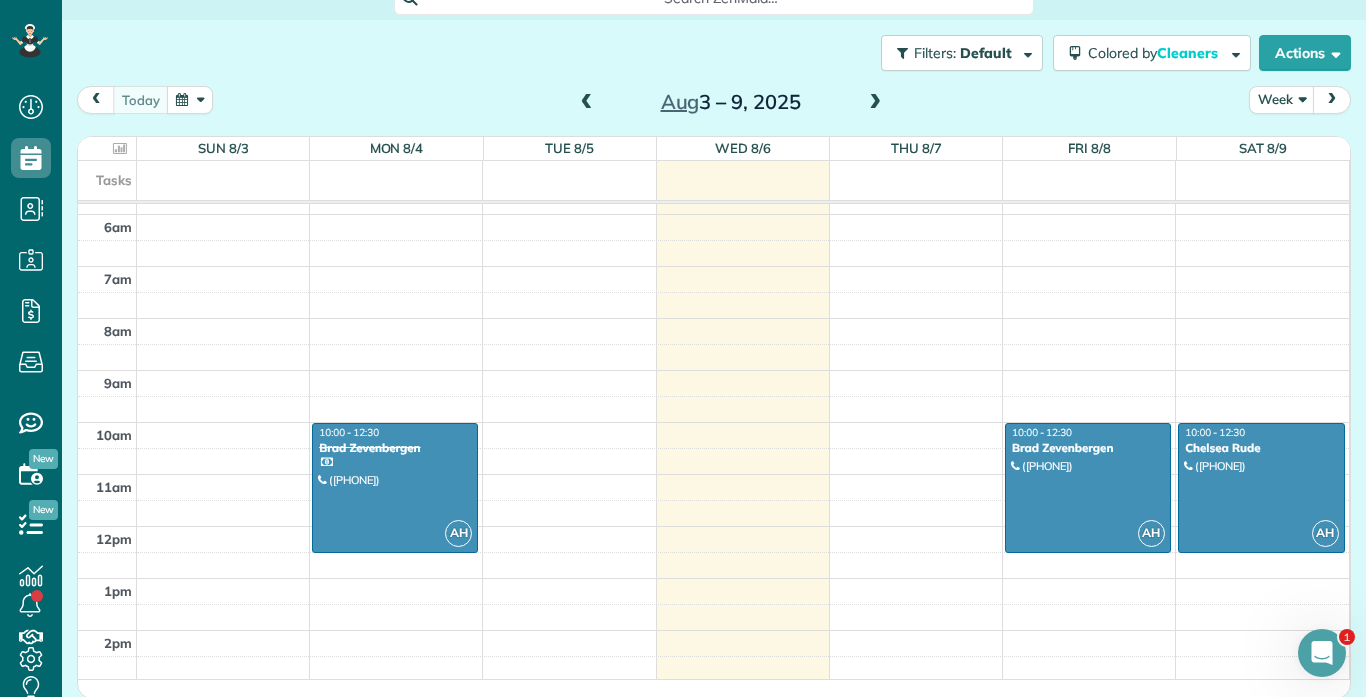 scroll, scrollTop: 304, scrollLeft: 0, axis: vertical 